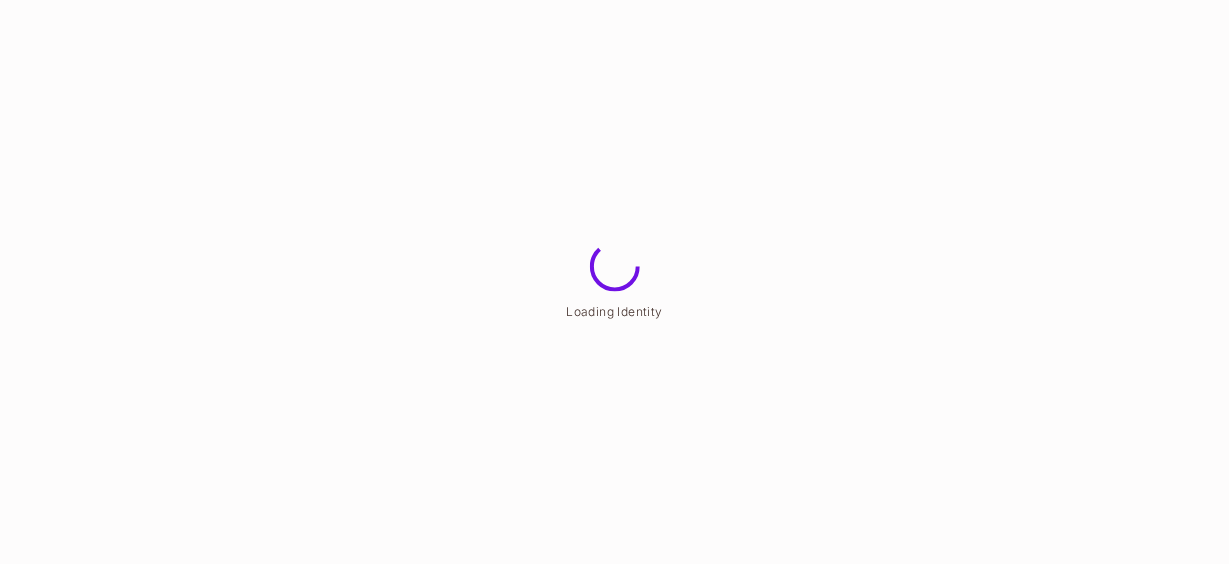 scroll, scrollTop: 0, scrollLeft: 0, axis: both 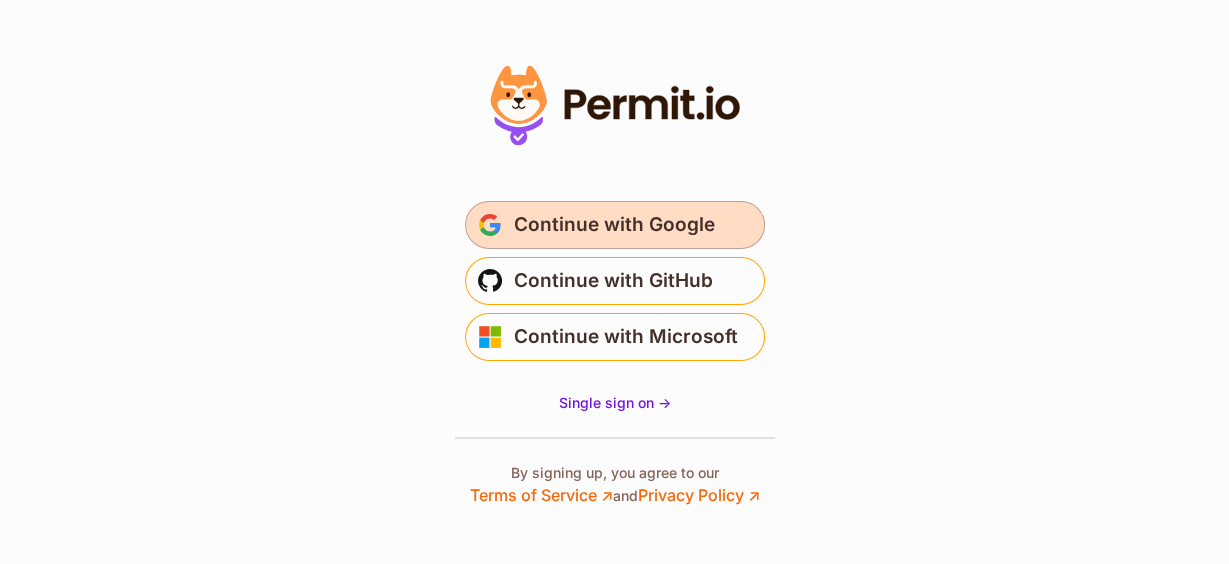 click on "Continue with Google" at bounding box center (615, 225) 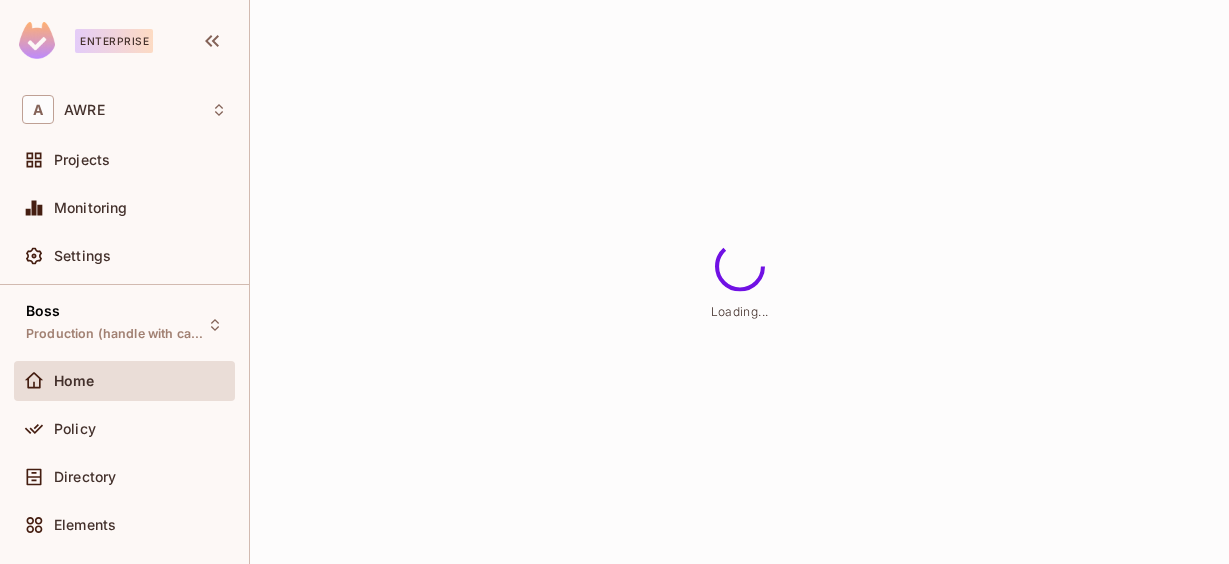 scroll, scrollTop: 0, scrollLeft: 0, axis: both 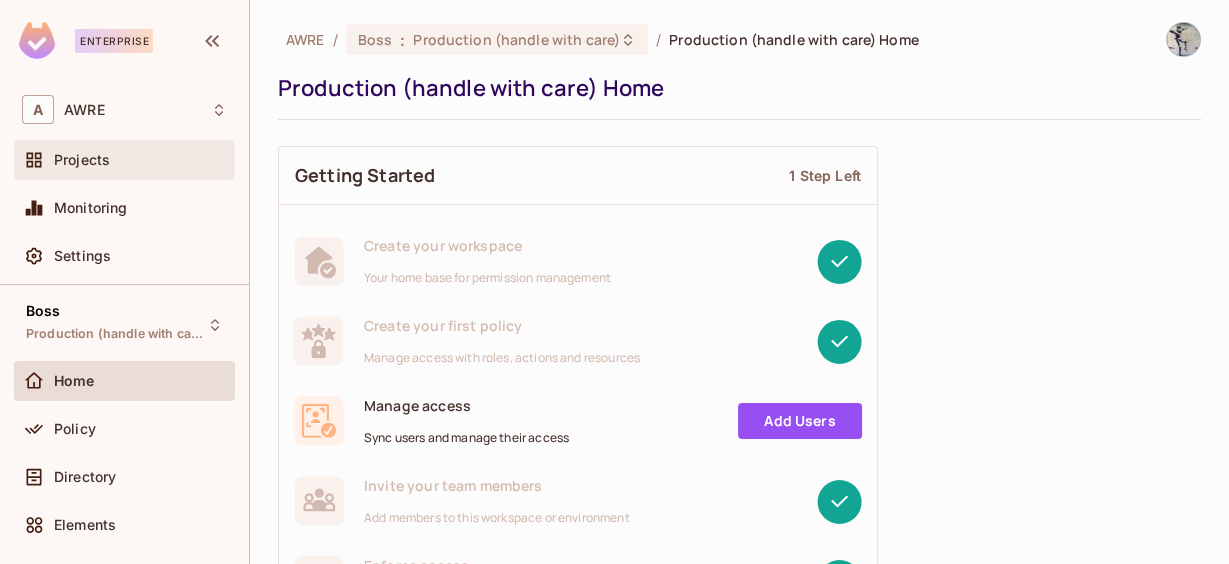 click on "Projects" at bounding box center [124, 160] 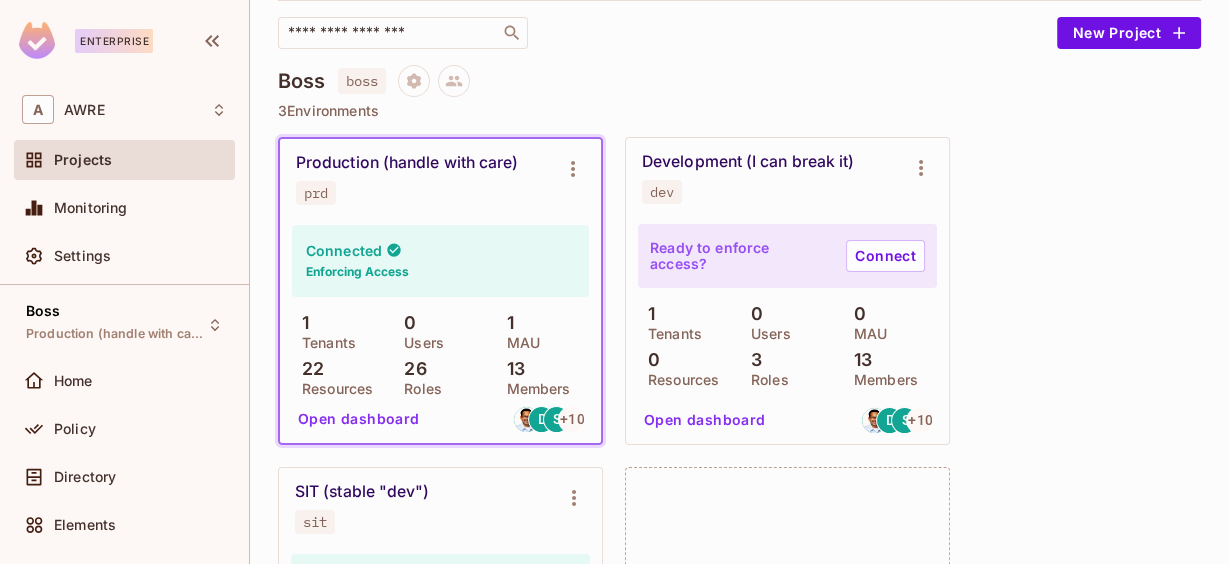 scroll, scrollTop: 0, scrollLeft: 0, axis: both 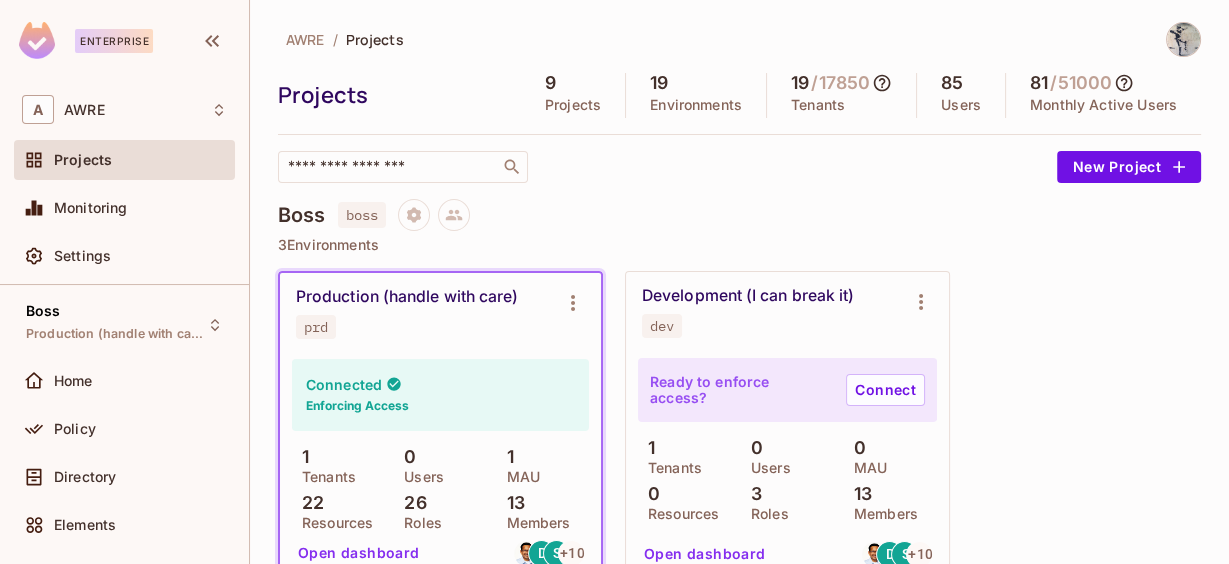 click 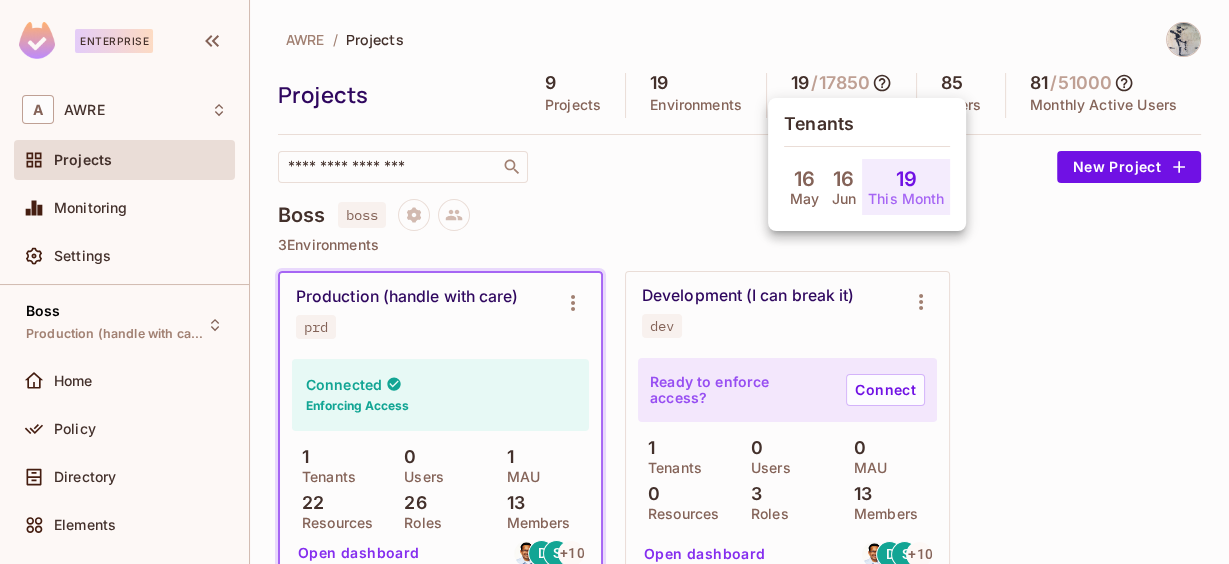 click at bounding box center [614, 282] 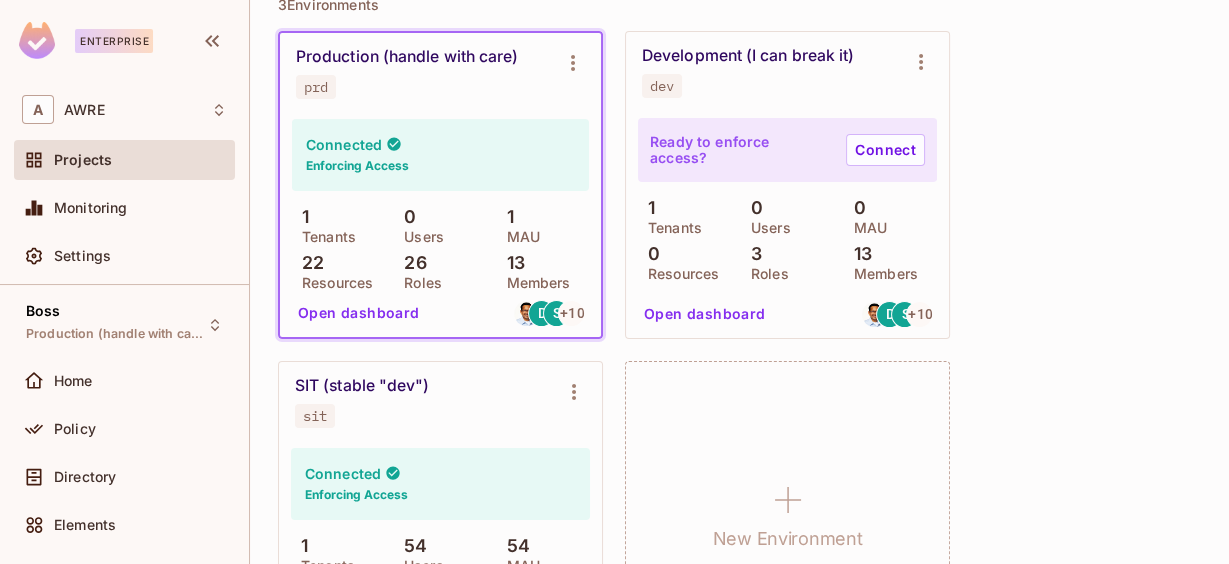 scroll, scrollTop: 0, scrollLeft: 0, axis: both 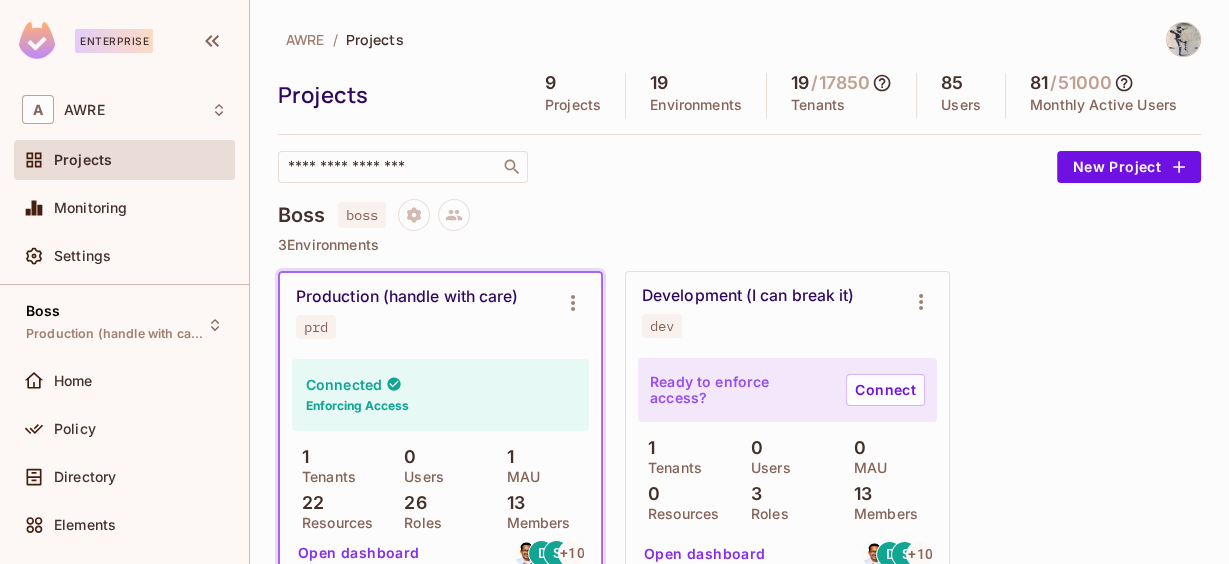 click on "Production (handle with care) prd Connected Enforcing Access 1 Tenants 0 Users 1 MAU 22 Resources 26 Roles 13 Members Open dashboard D S + 10 Development (I can break it) dev Ready to enforce access? Connect 1 Tenants 0 Users 0 MAU 0 Resources 3 Roles 13 Members Open dashboard D S + 10 SIT (stable "dev") sit Connected Enforcing Access 1 Tenants 54 Users 54 MAU 22 Resources 26 Roles 13 Members Open dashboard D S + 10 New Environment" at bounding box center (739, 590) 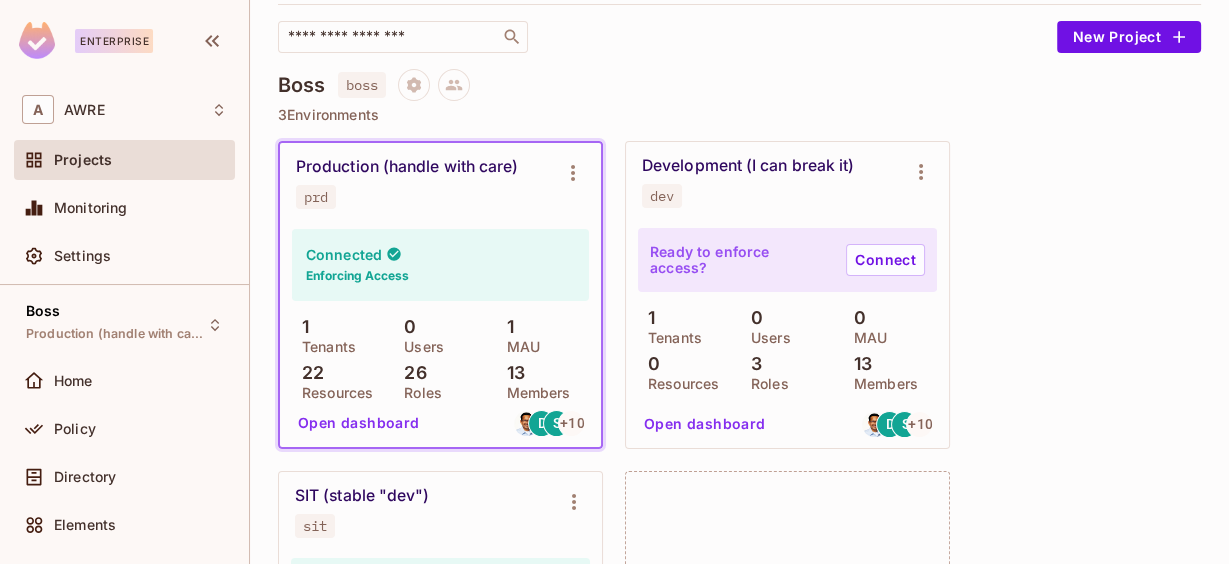 scroll, scrollTop: 147, scrollLeft: 0, axis: vertical 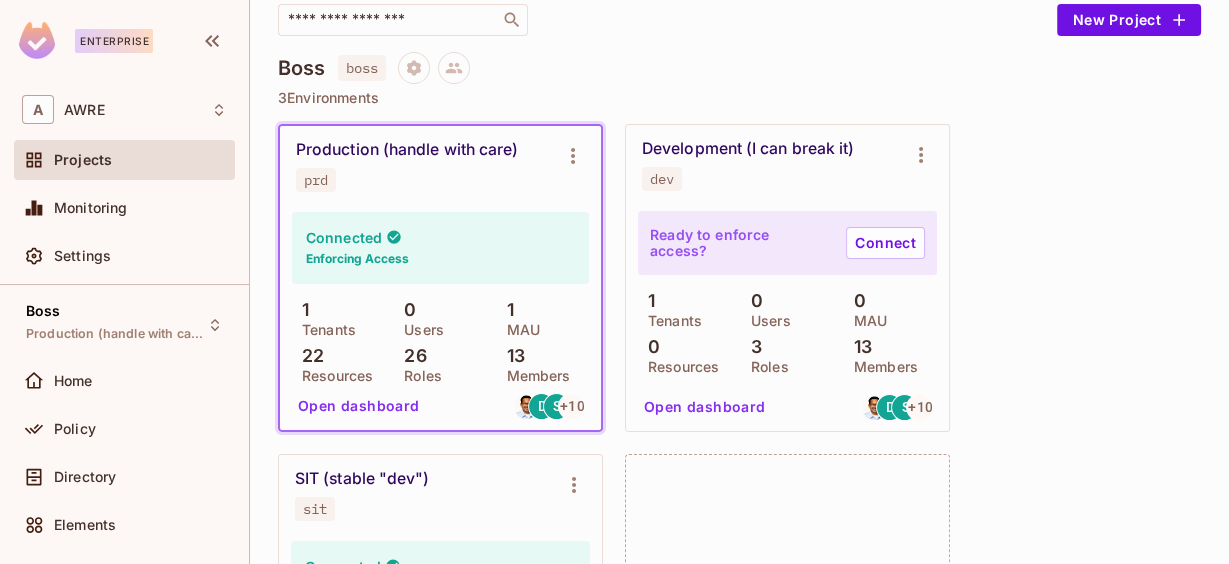 click on "Production (handle with care) prd Connected Enforcing Access 1 Tenants 0 Users 1 MAU 22 Resources 26 Roles 13 Members Open dashboard D S + 10 Development (I can break it) dev Ready to enforce access? Connect 1 Tenants 0 Users 0 MAU 0 Resources 3 Roles 13 Members Open dashboard D S + 10 SIT (stable "dev") sit Connected Enforcing Access 1 Tenants 54 Users 54 MAU 22 Resources 26 Roles 13 Members Open dashboard D S + 10 New Environment" at bounding box center [739, 443] 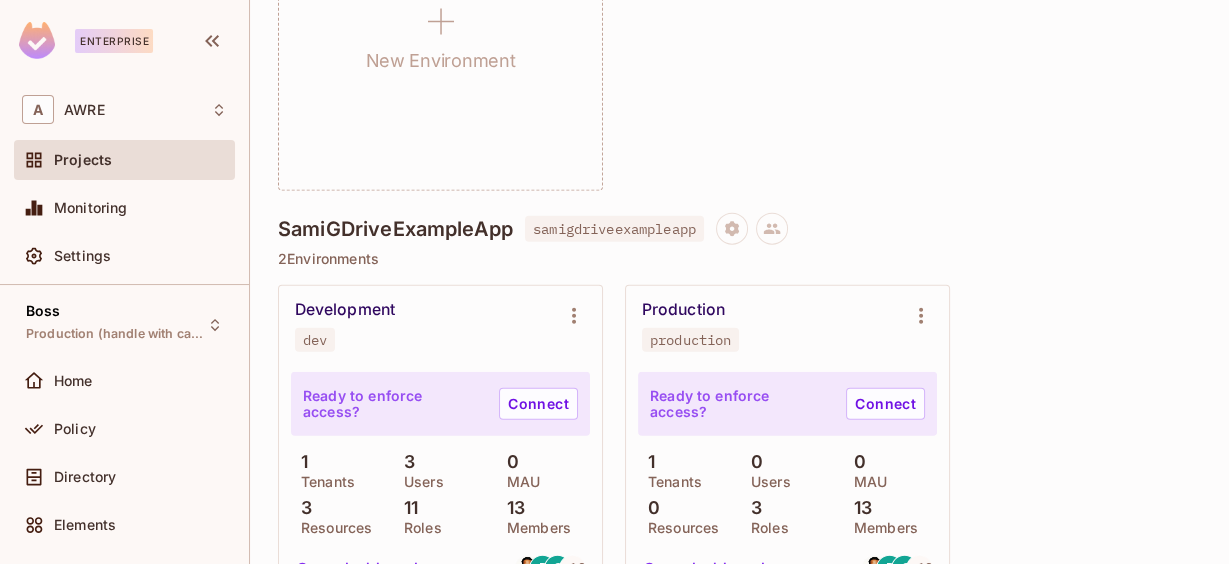 scroll, scrollTop: 3907, scrollLeft: 0, axis: vertical 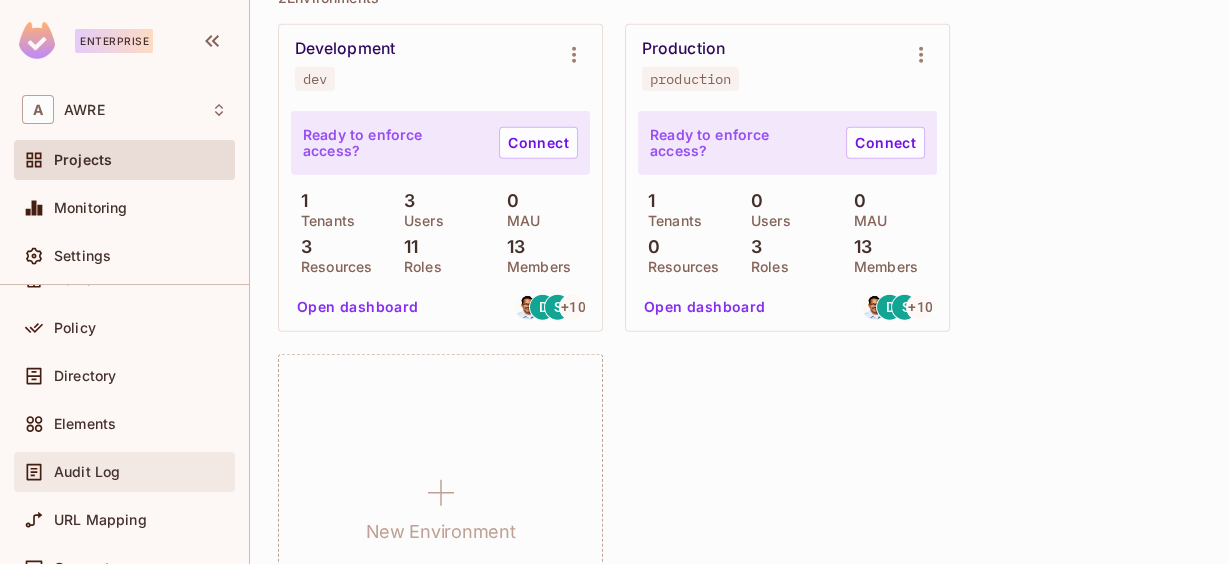 click on "Audit Log" at bounding box center [140, 472] 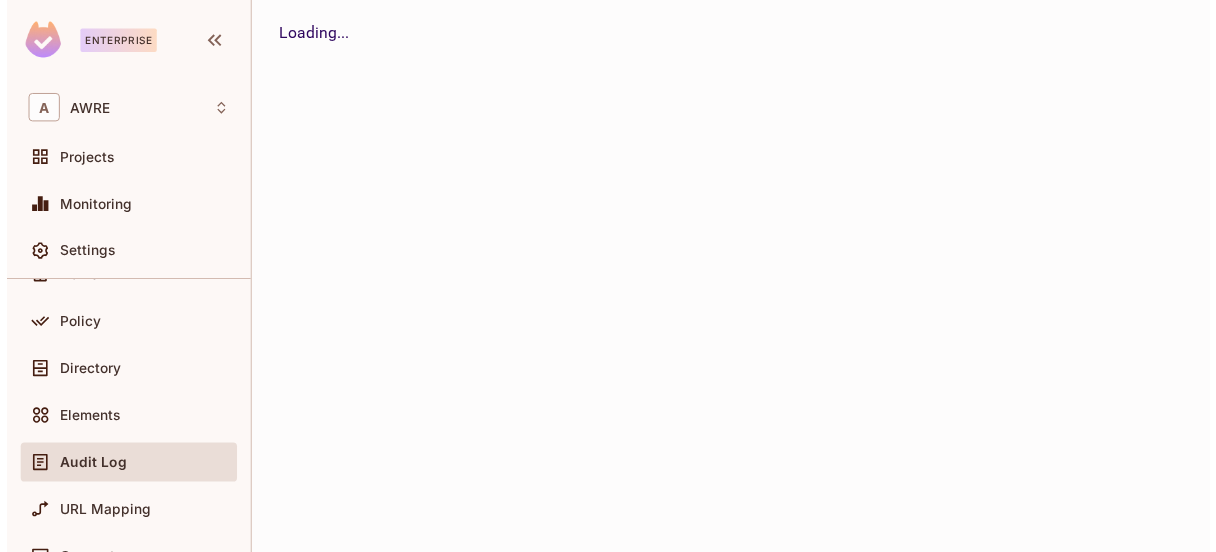 scroll, scrollTop: 0, scrollLeft: 0, axis: both 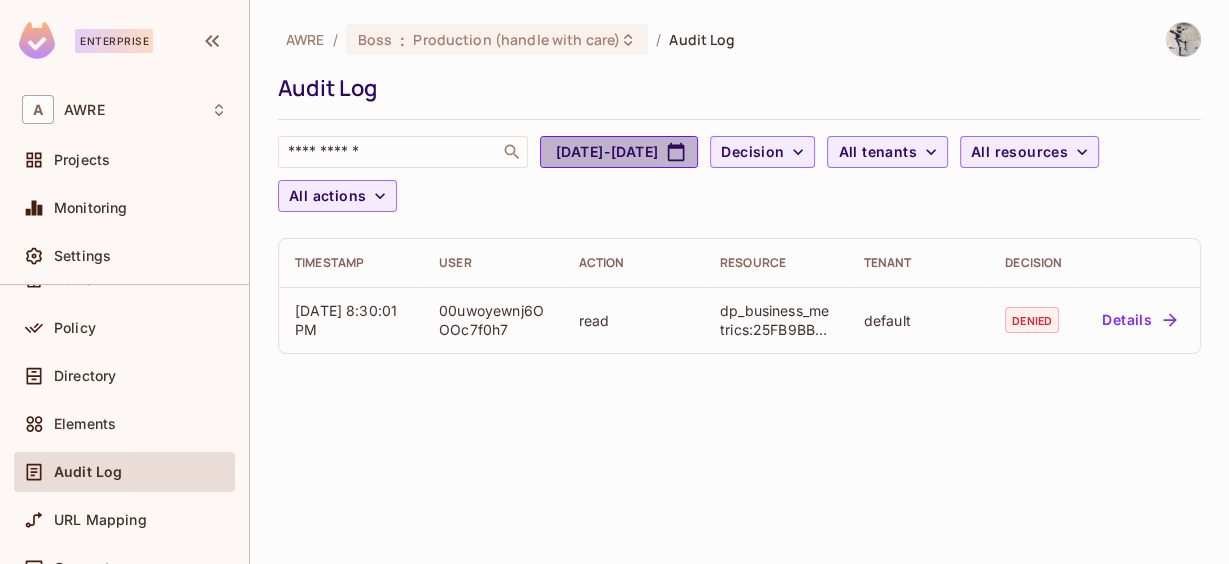 click 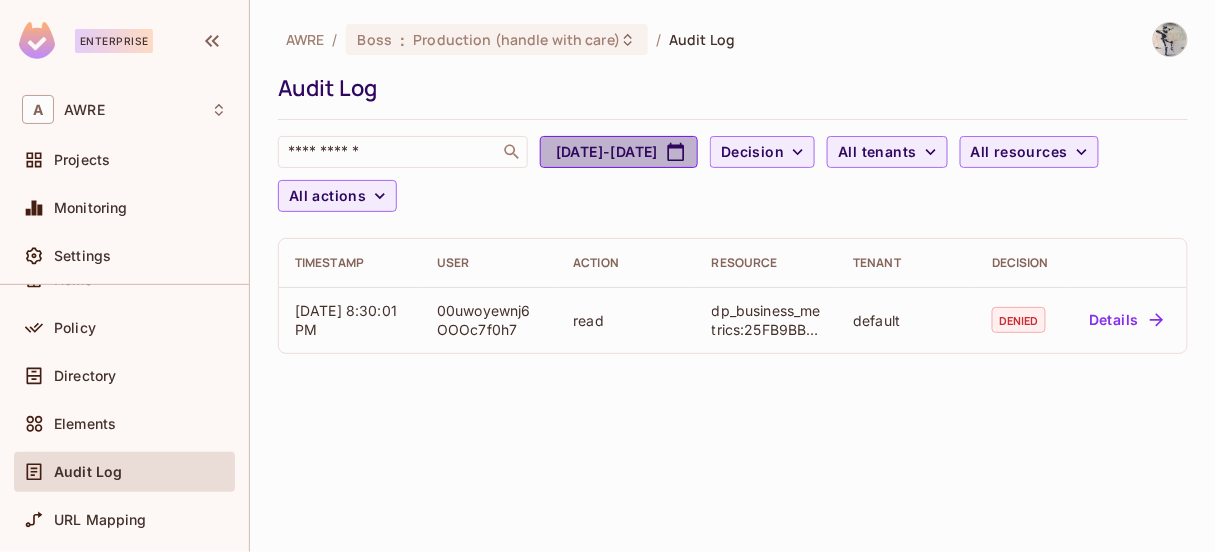 select on "*" 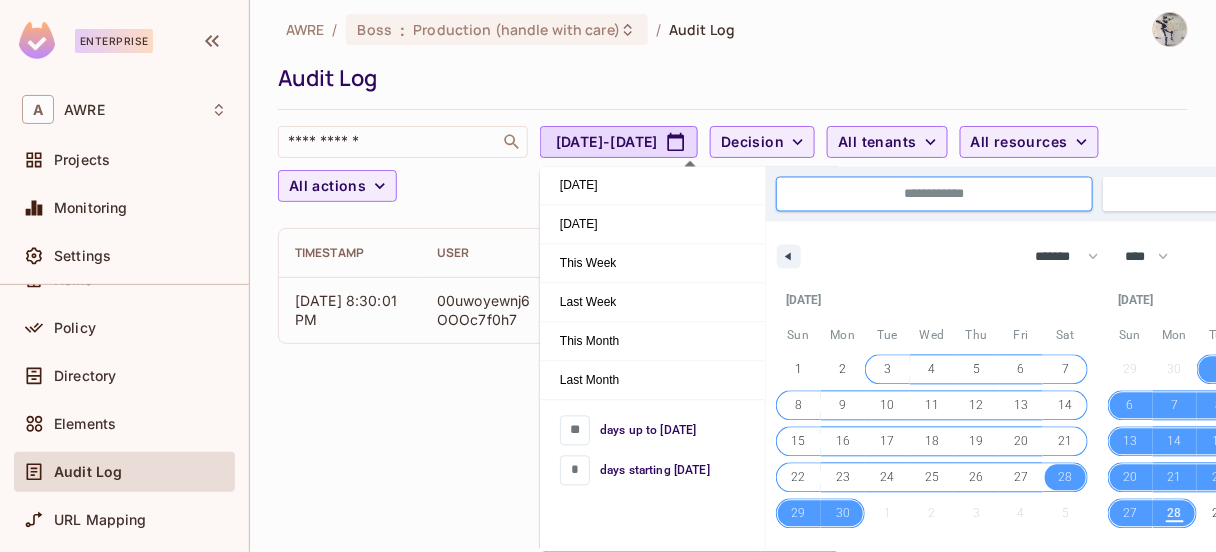 scroll, scrollTop: 18, scrollLeft: 0, axis: vertical 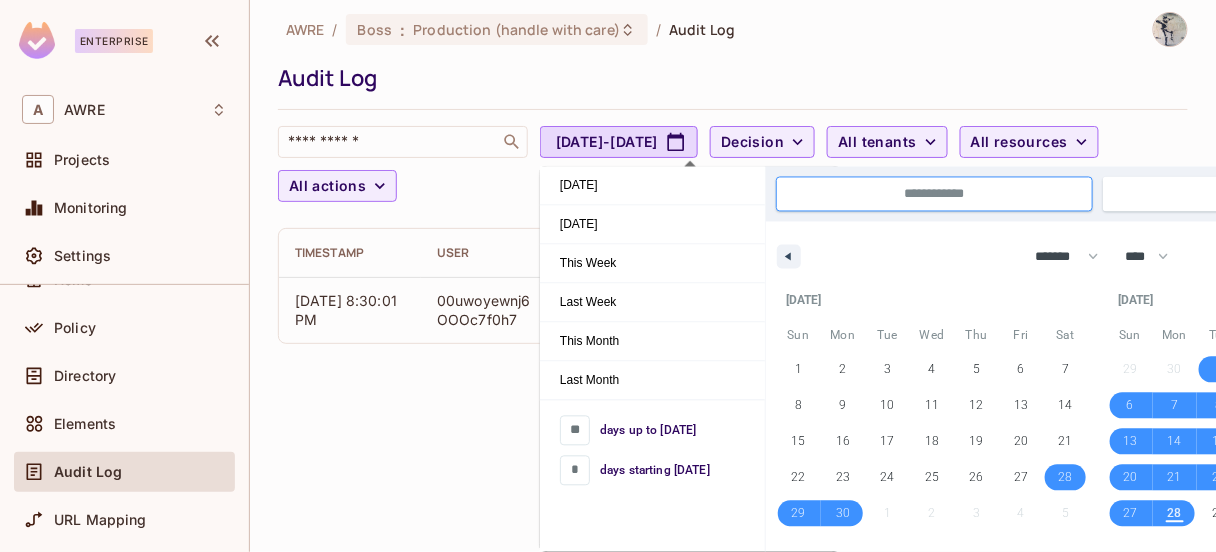 click on "AWRE / Boss : Production (handle with care) / Audit Log Audit Log ​ Jun 28, 2025  -  Jul 28, 2025 Decision All tenants All resources All actions Timestamp User Action Resource Tenant Decision 07/26/2025 8:30:01 PM 00uwoyewnj6OOOc7f0h7 read dp_business_metrics:25FB9BBF-2946-49A6-A762-83D1AE5D9052 default denied Details" at bounding box center (733, 266) 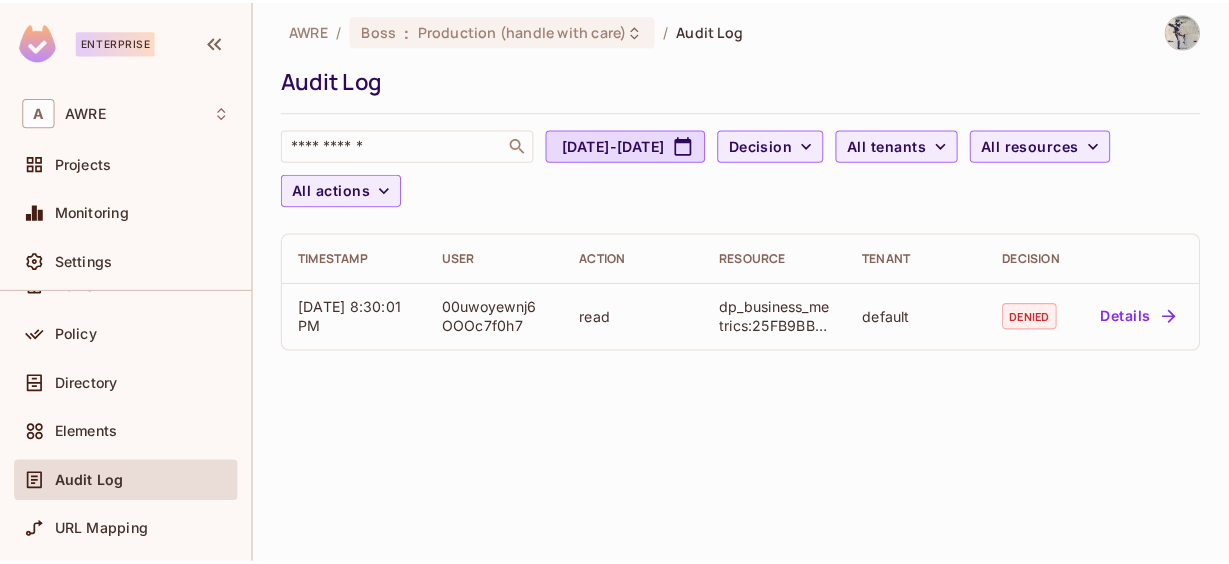 scroll, scrollTop: 0, scrollLeft: 0, axis: both 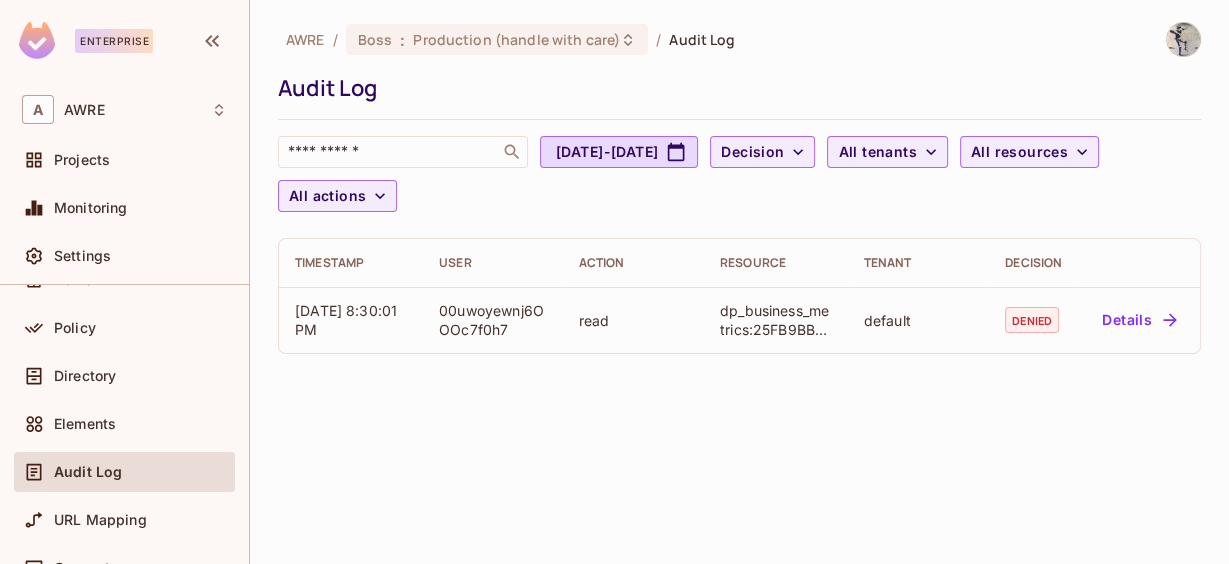 click on "​ Jun 28, 2025  -  Jul 28, 2025 Decision All tenants All resources All actions" at bounding box center [739, 174] 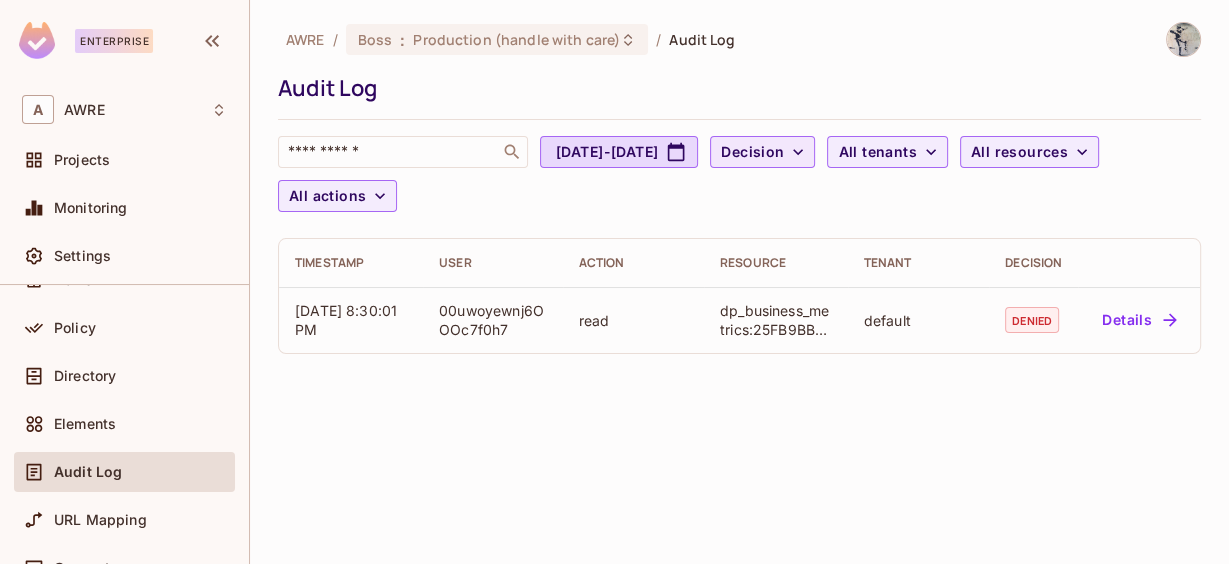 click 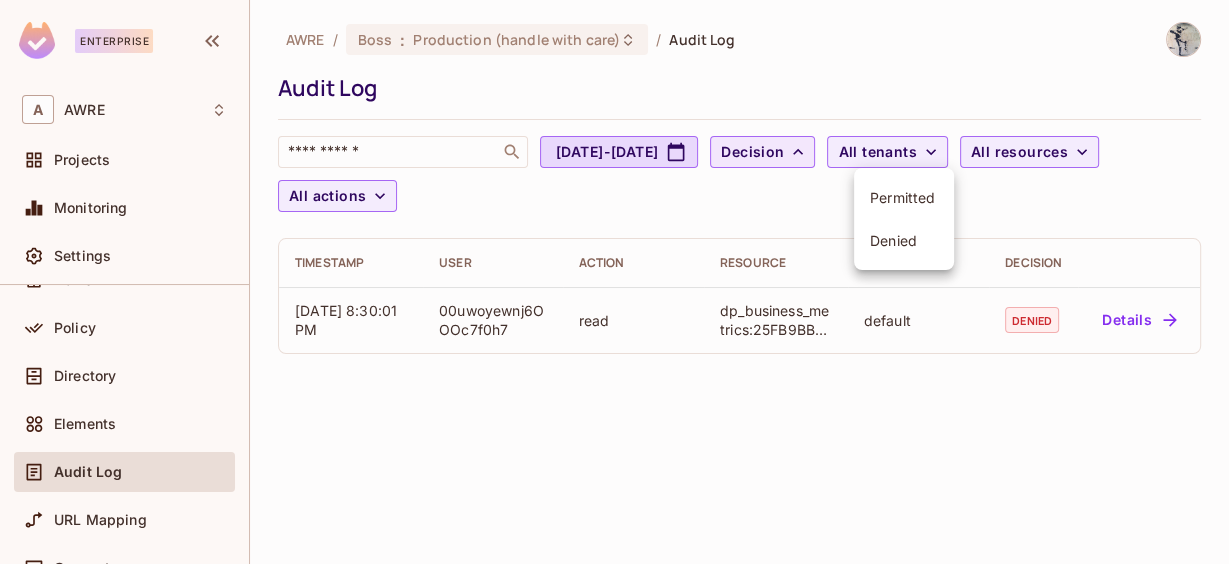 click at bounding box center (614, 282) 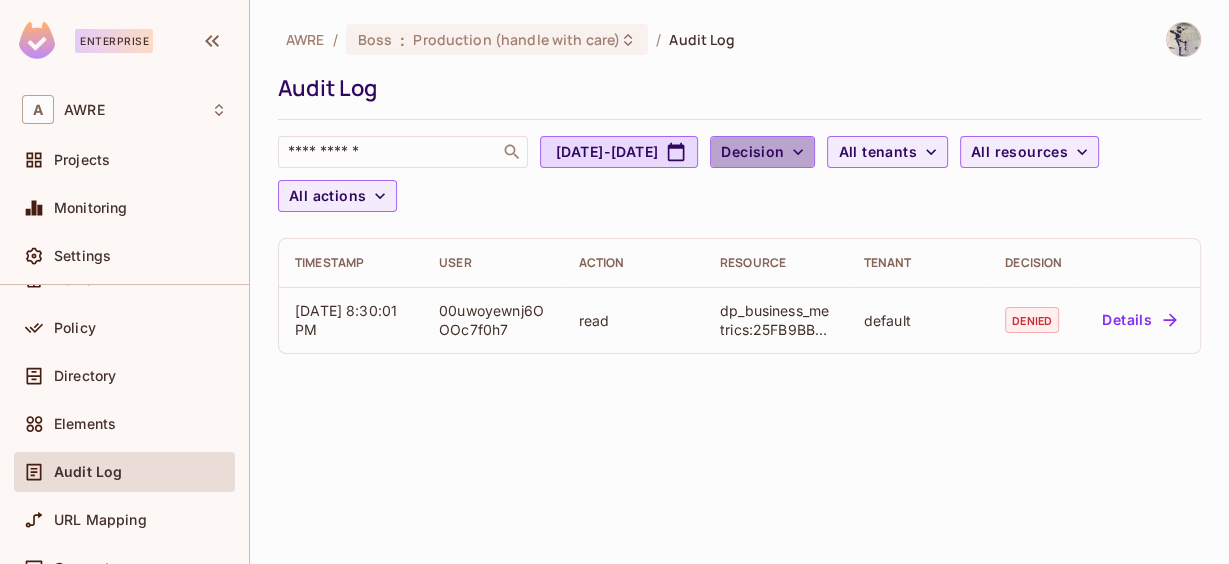 click 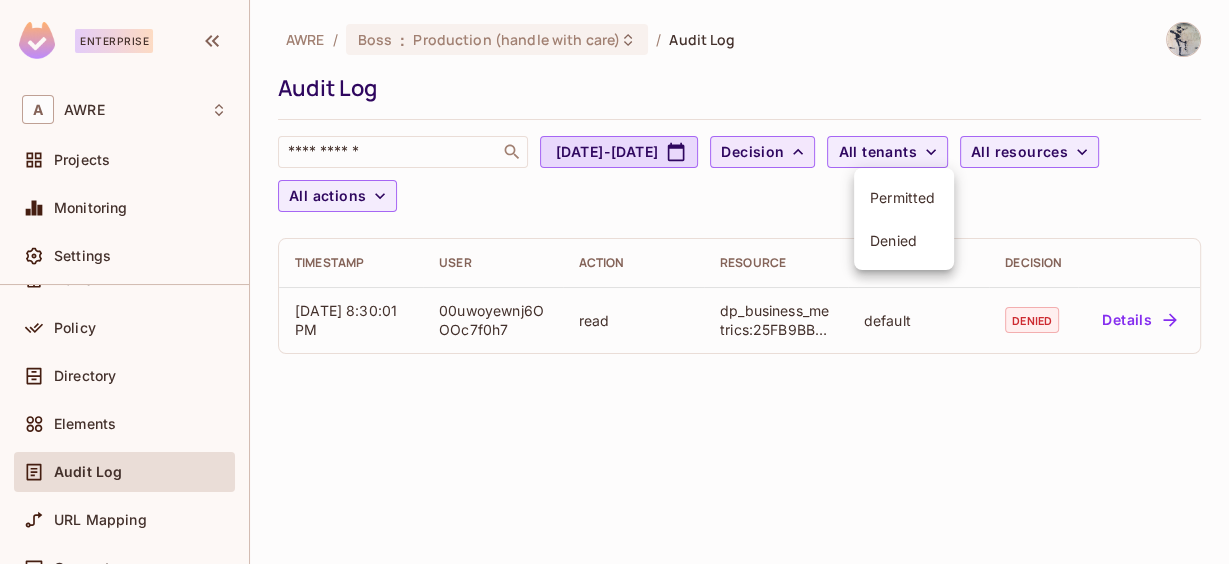 click at bounding box center [614, 282] 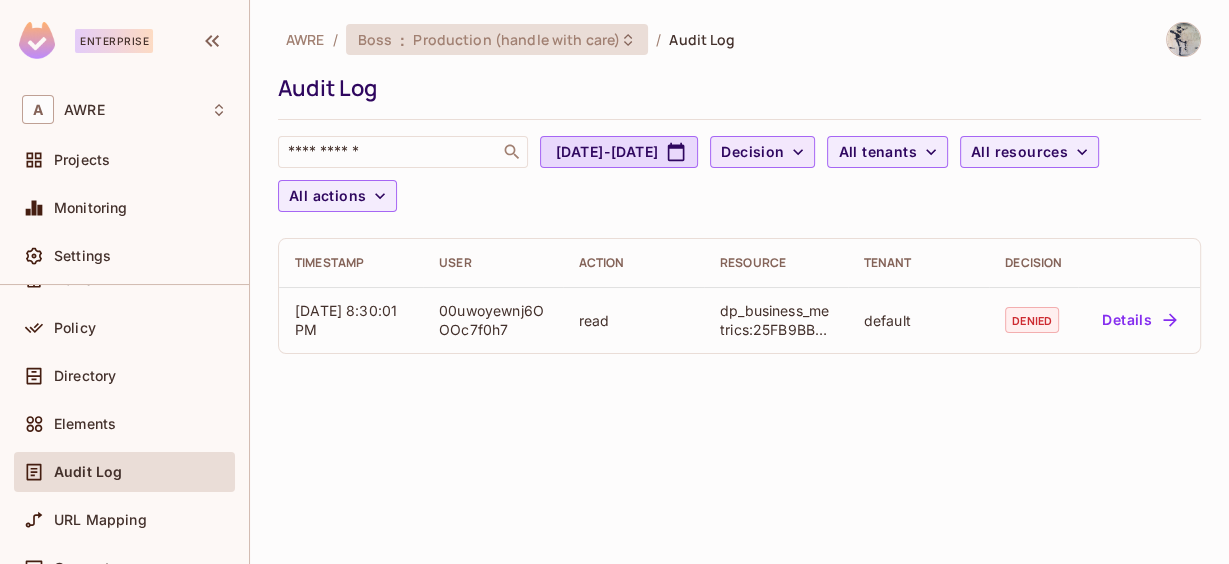 click 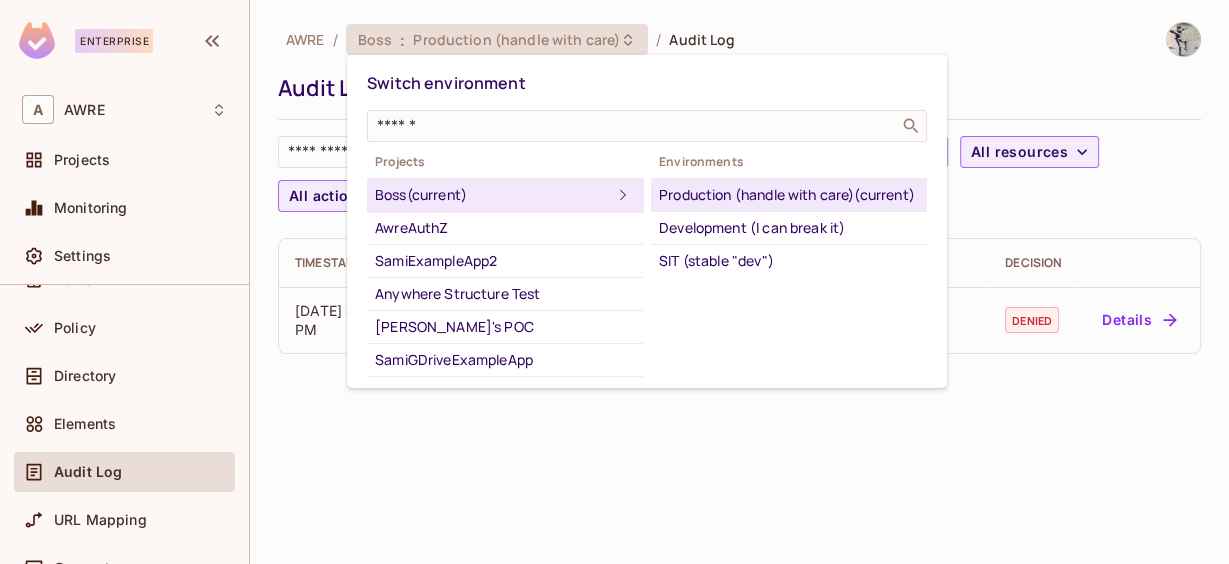 click at bounding box center [614, 282] 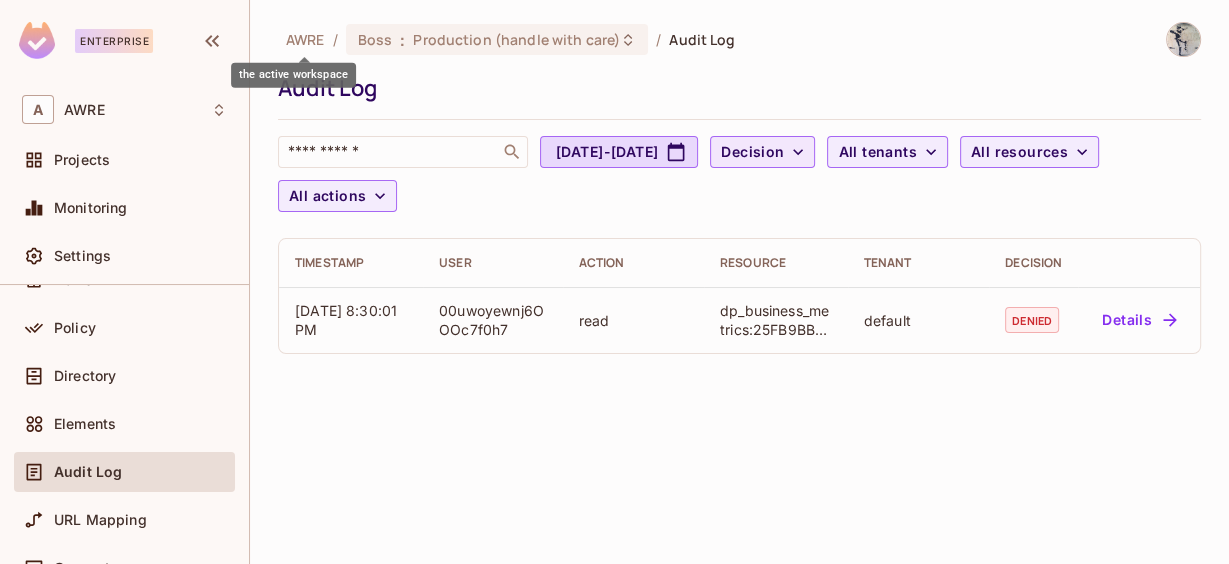 click on "AWRE" at bounding box center [305, 39] 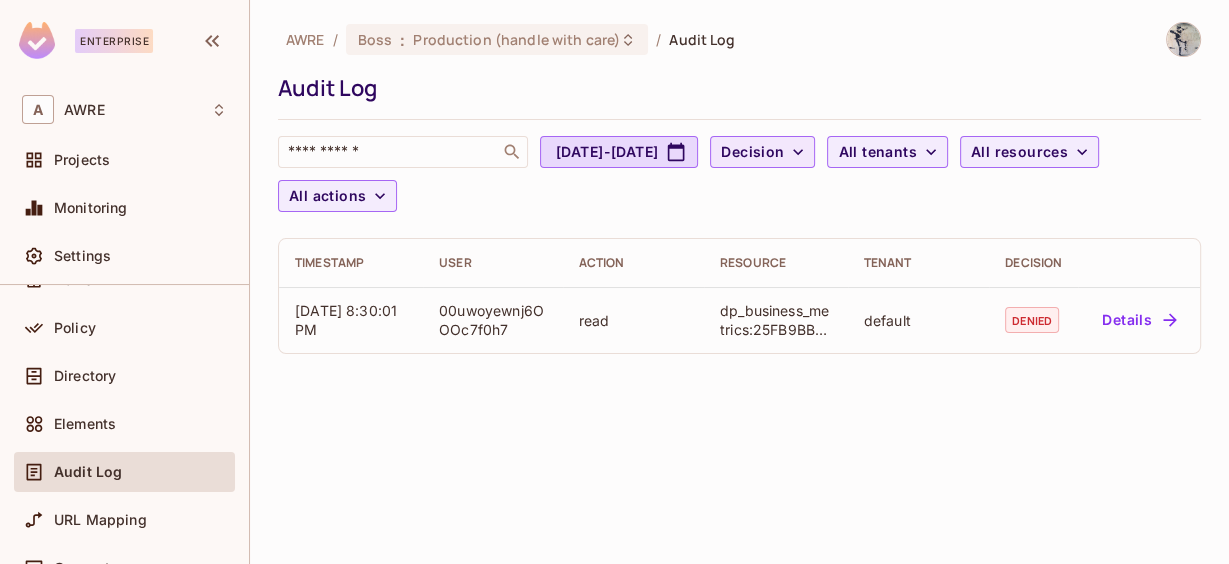 click on "AWRE / Boss : Production (handle with care) / Audit Log" at bounding box center (506, 39) 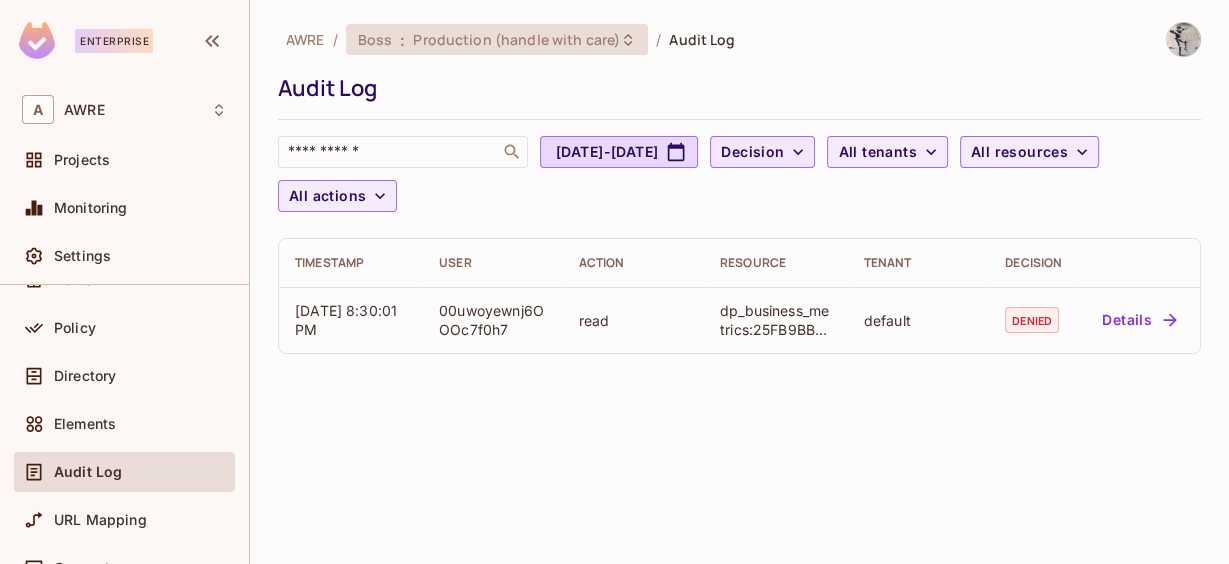 click on "Boss : Production (handle with care)" at bounding box center [497, 39] 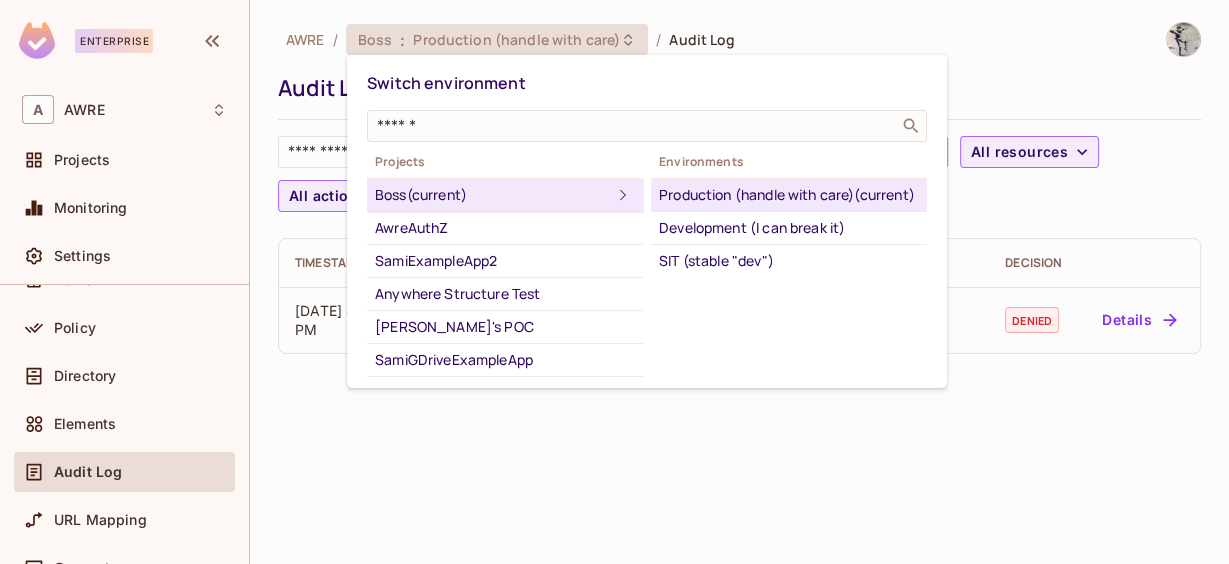 click at bounding box center (614, 282) 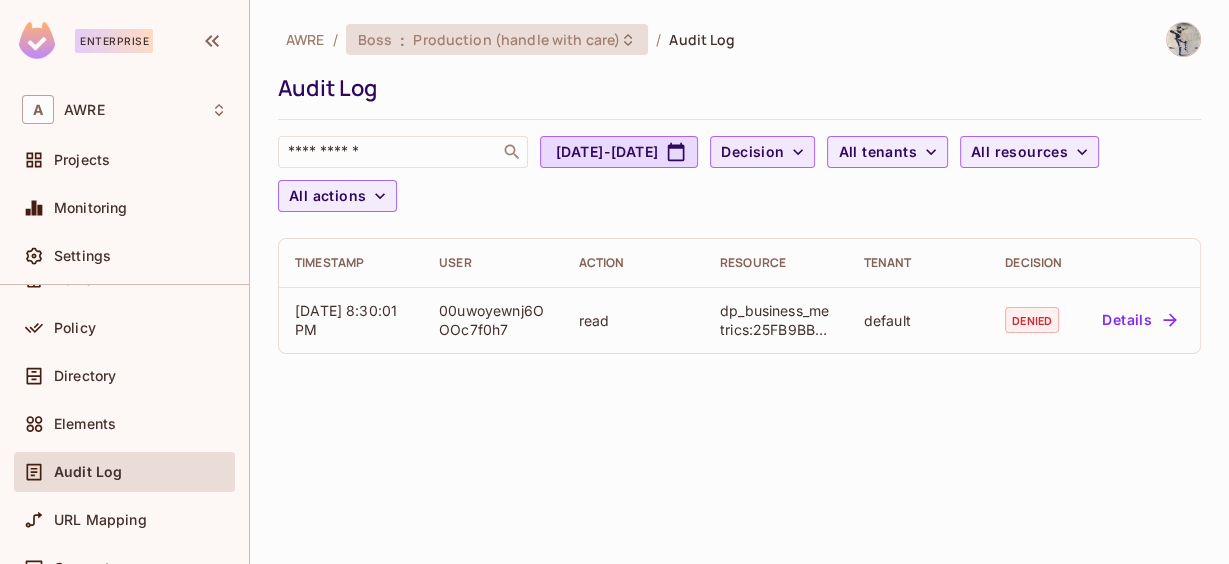 click 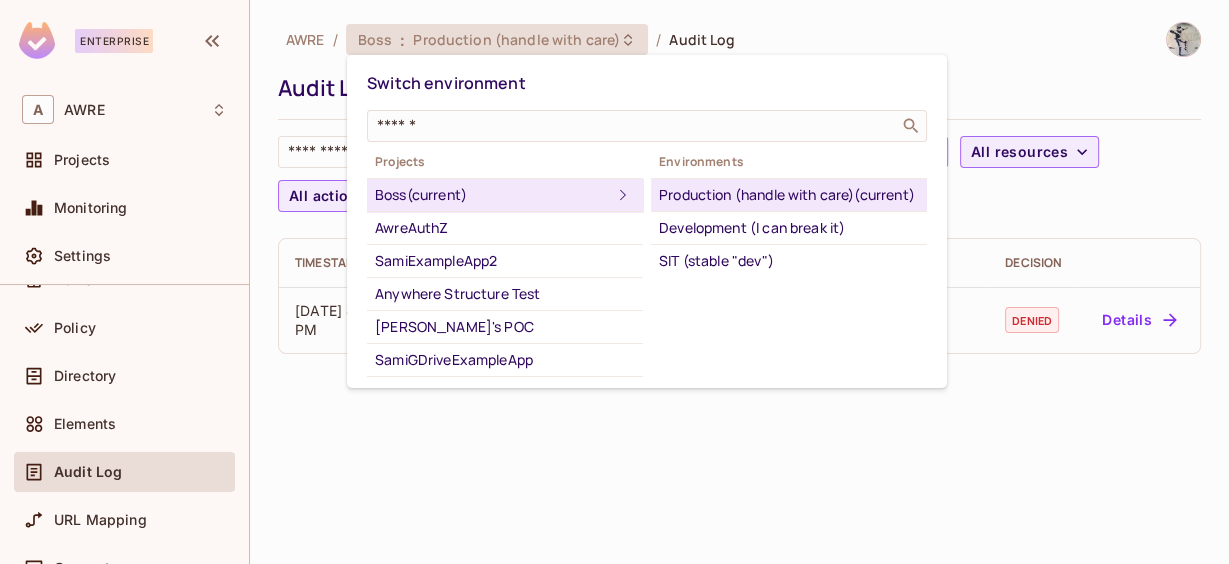 scroll, scrollTop: 99, scrollLeft: 0, axis: vertical 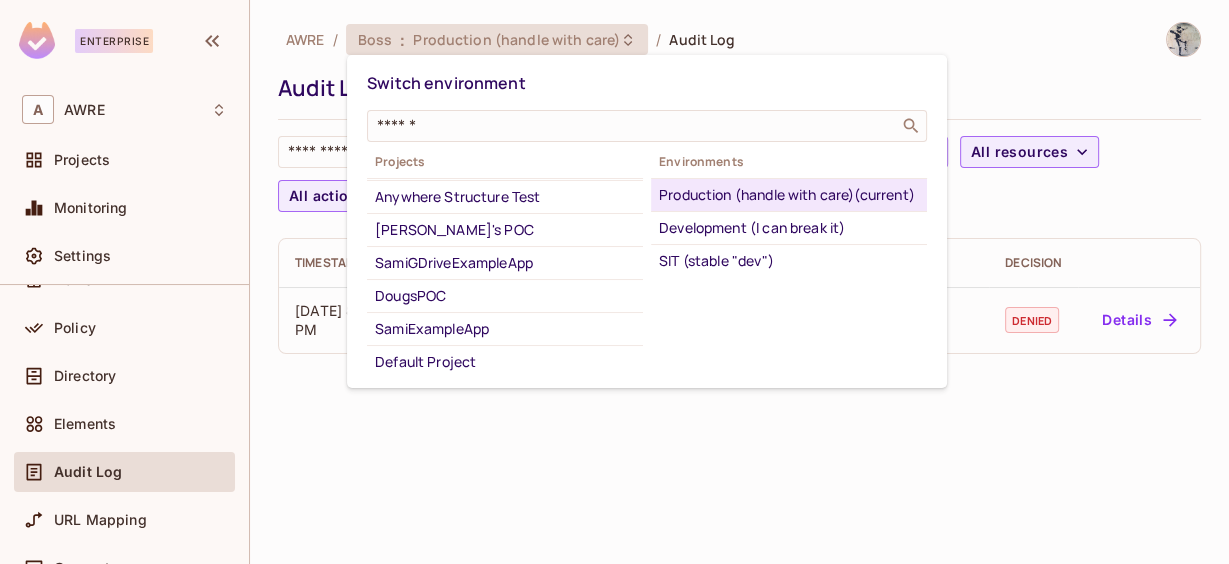 click at bounding box center (614, 282) 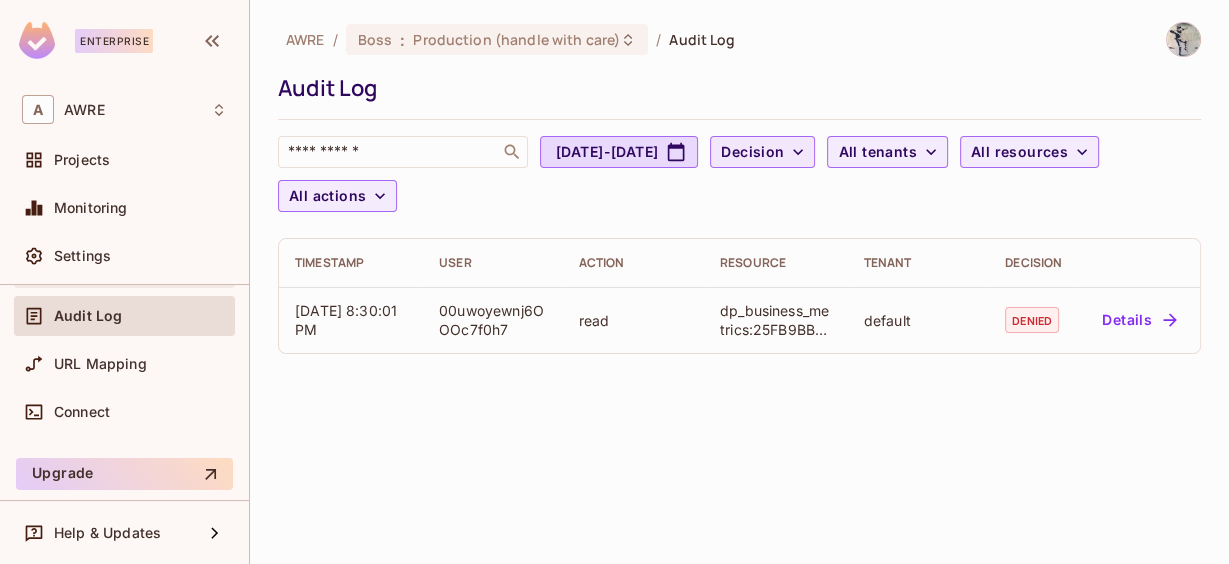scroll, scrollTop: 0, scrollLeft: 0, axis: both 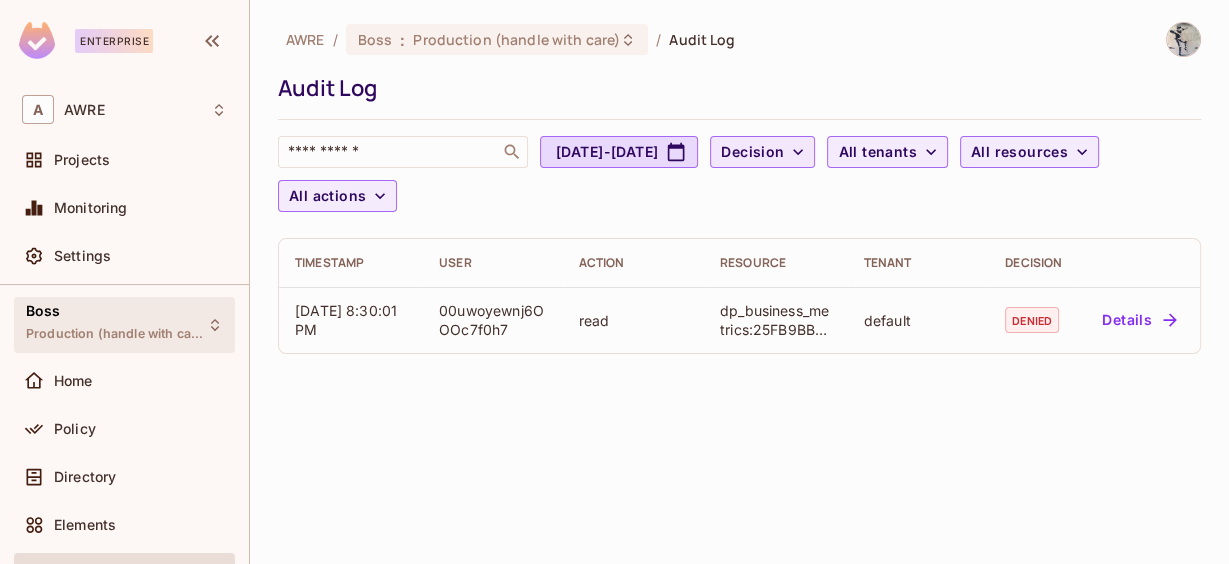 click 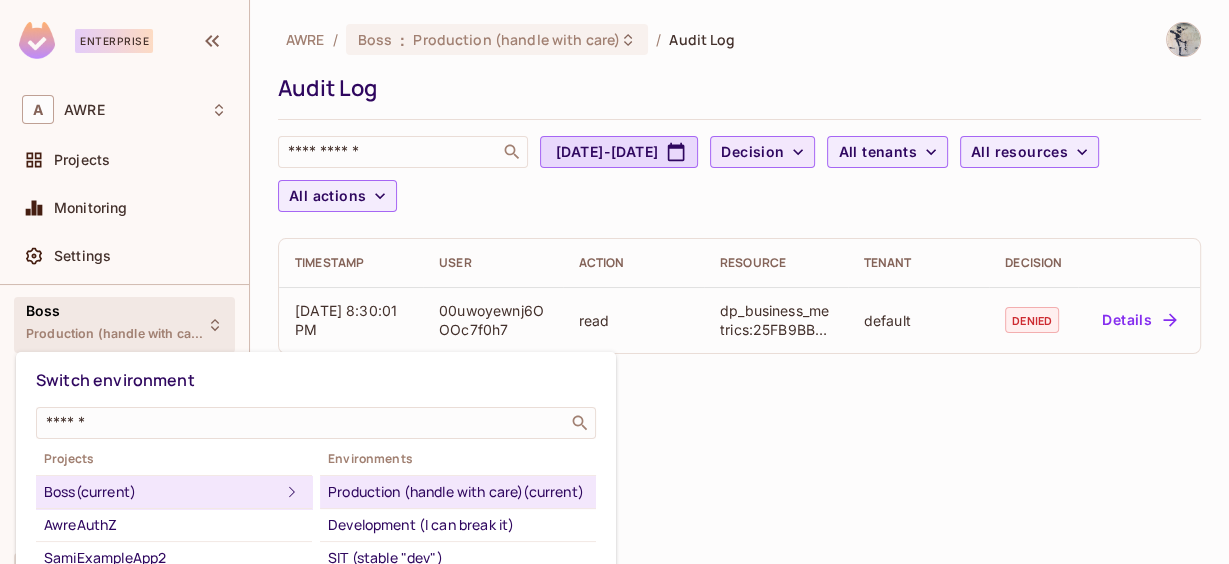 click at bounding box center (614, 282) 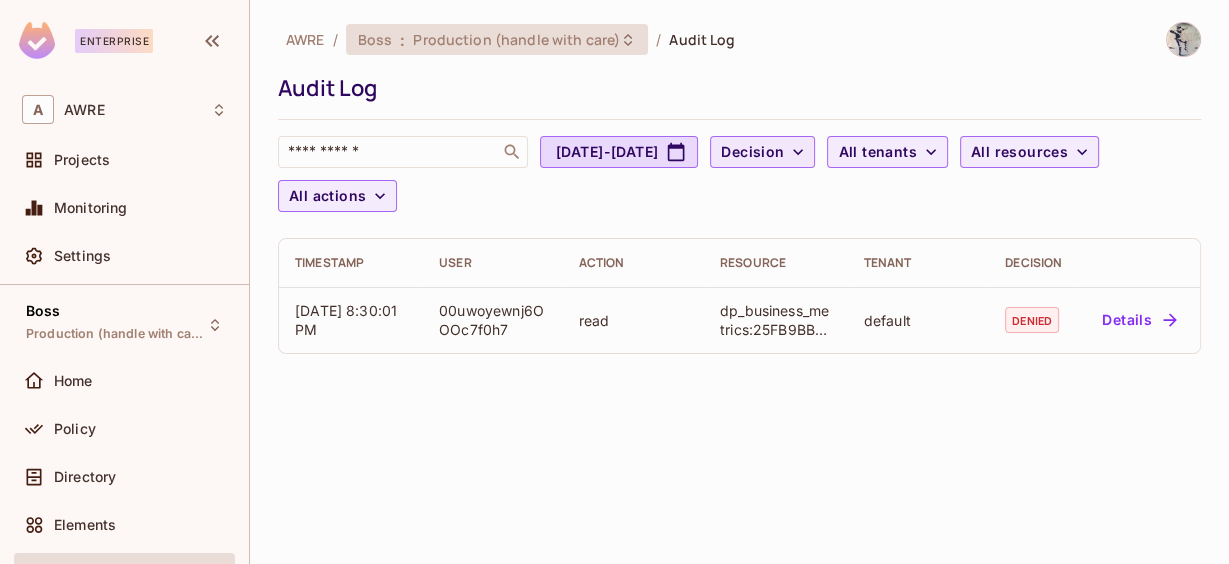click on "Production (handle with care)" at bounding box center [516, 39] 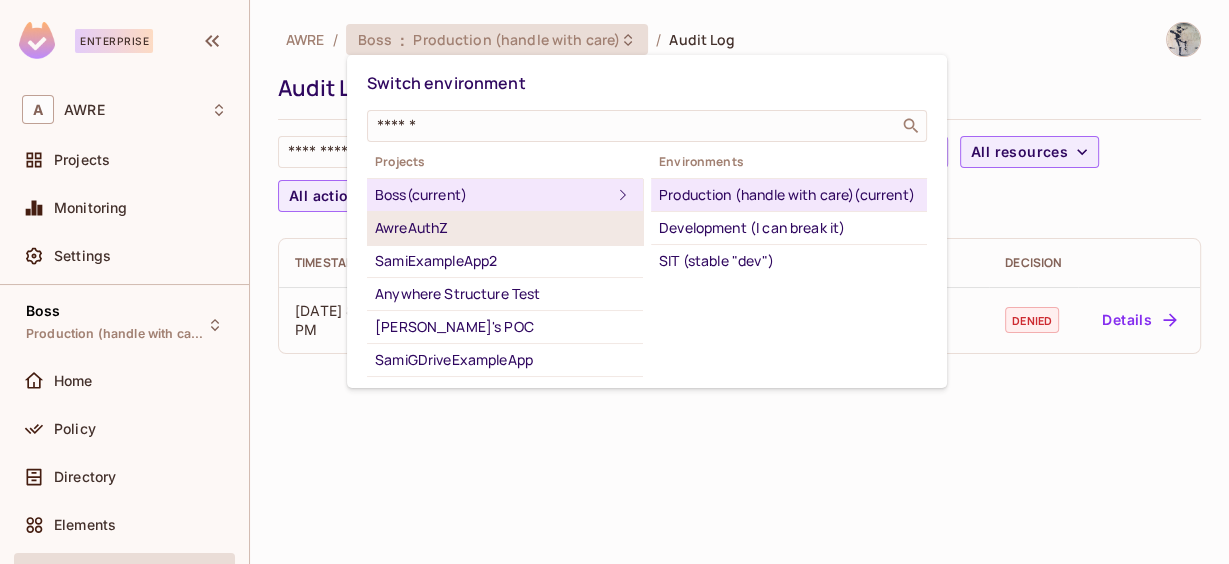 click on "AwreAuthZ" at bounding box center (505, 228) 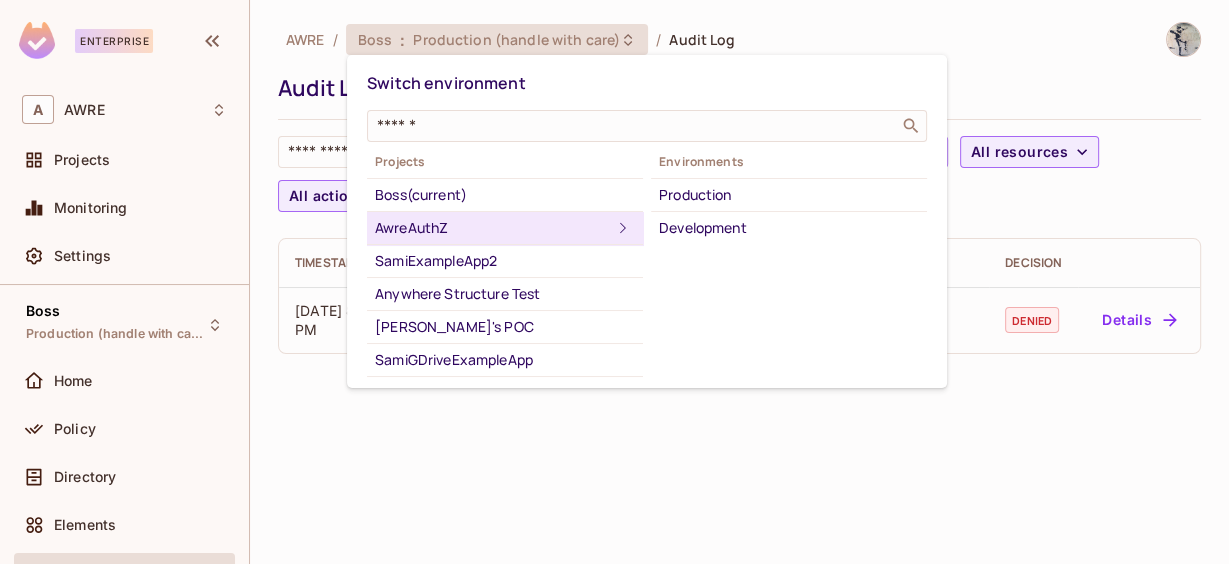 click on "AwreAuthZ" at bounding box center (493, 228) 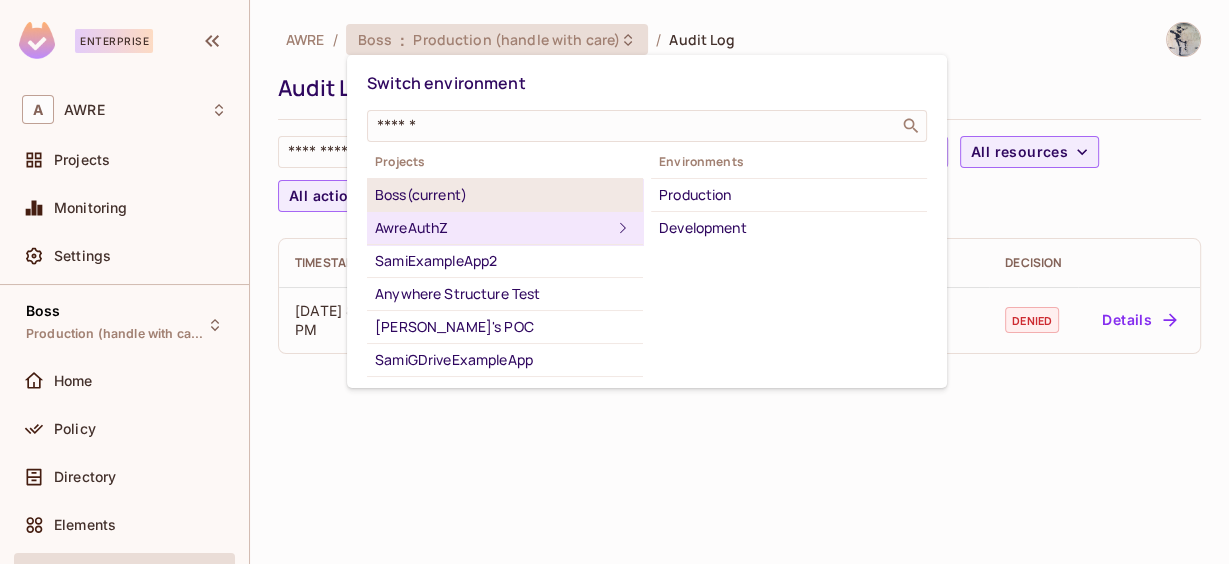 click on "Boss  (current)" at bounding box center [505, 195] 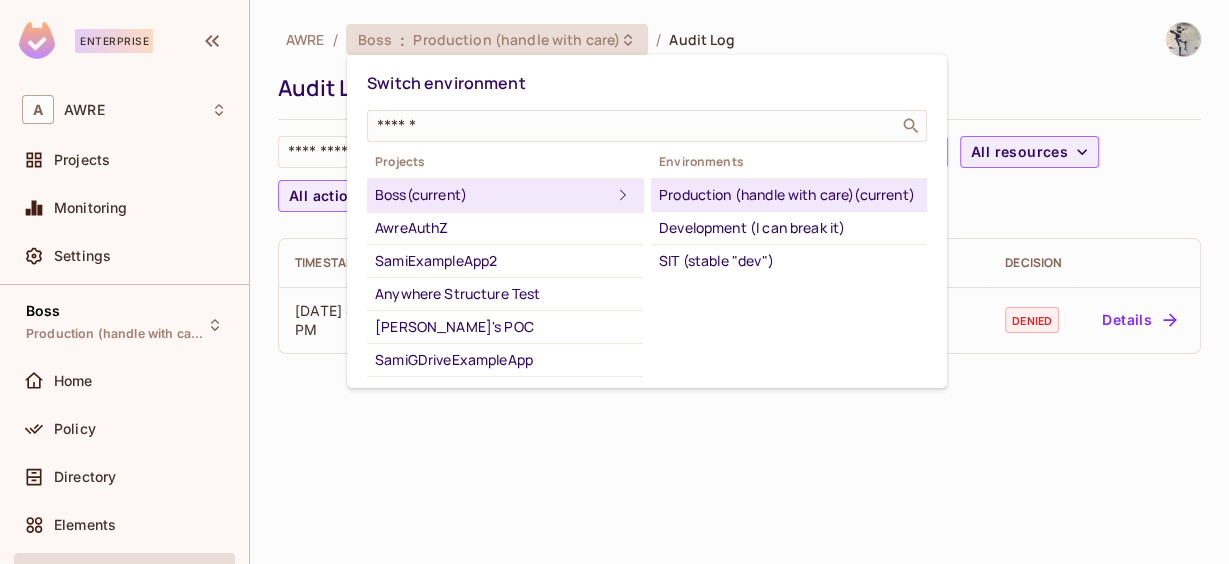 click at bounding box center [614, 282] 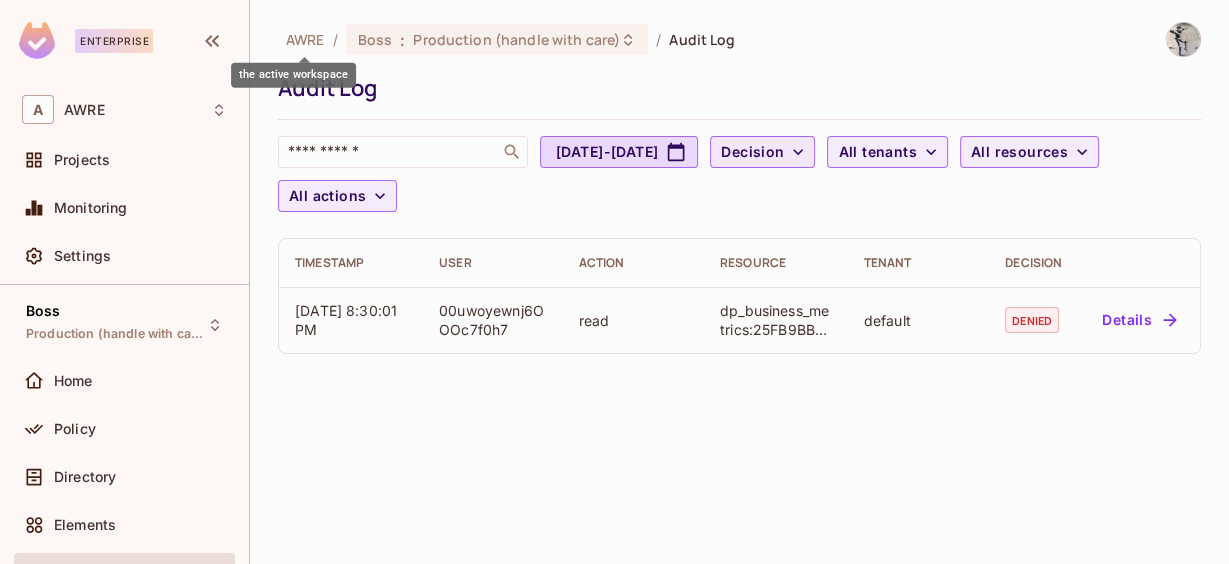 click on "AWRE" at bounding box center (305, 39) 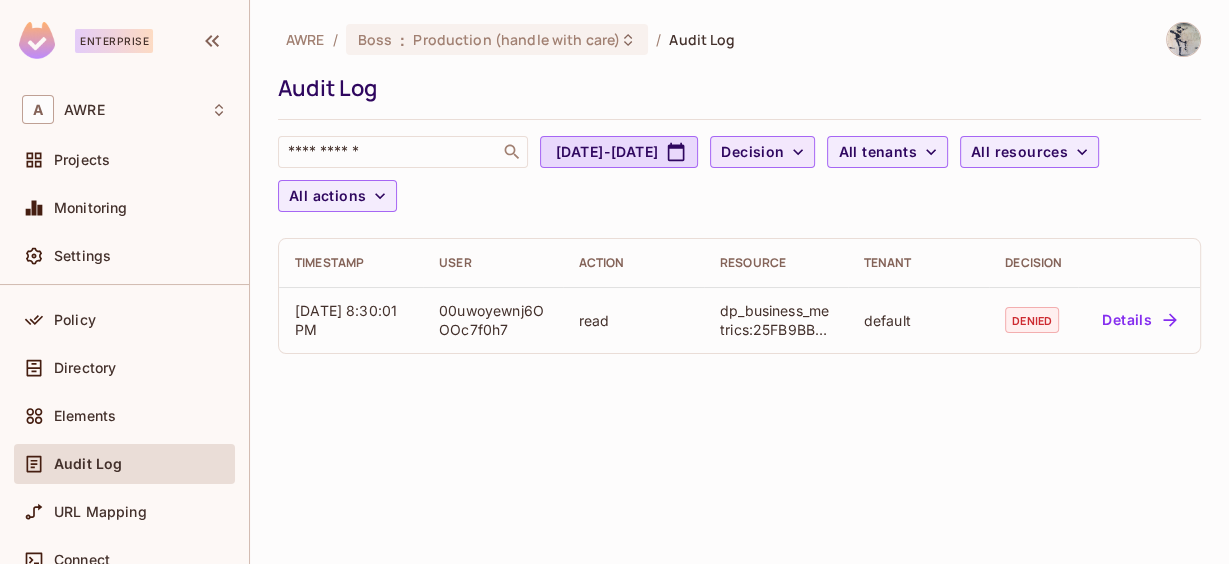 scroll, scrollTop: 0, scrollLeft: 0, axis: both 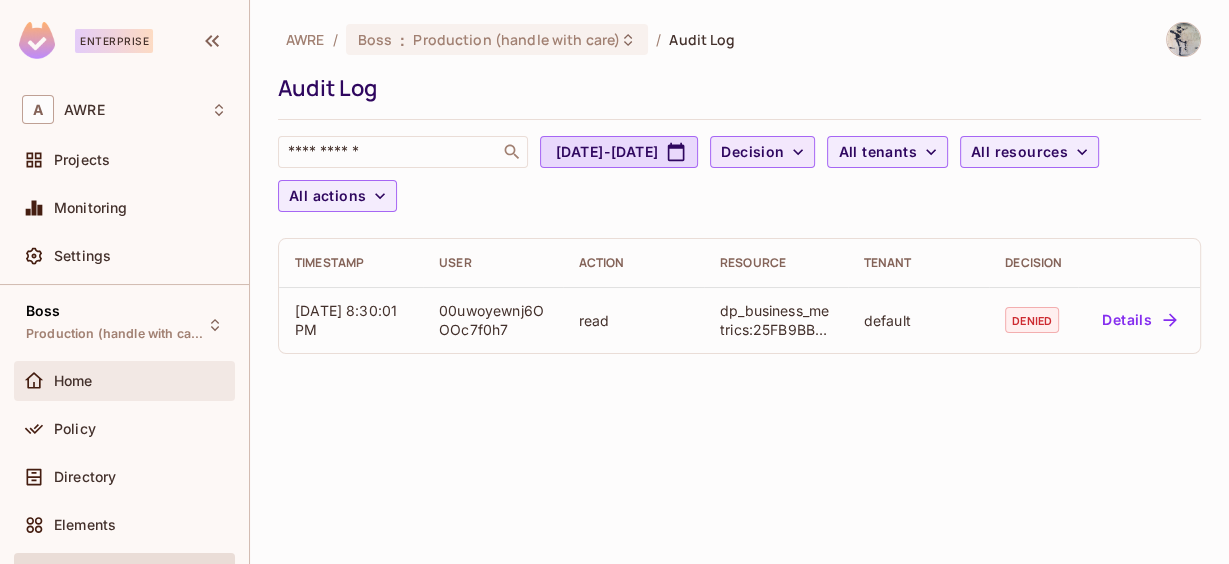 click on "Home" at bounding box center [124, 381] 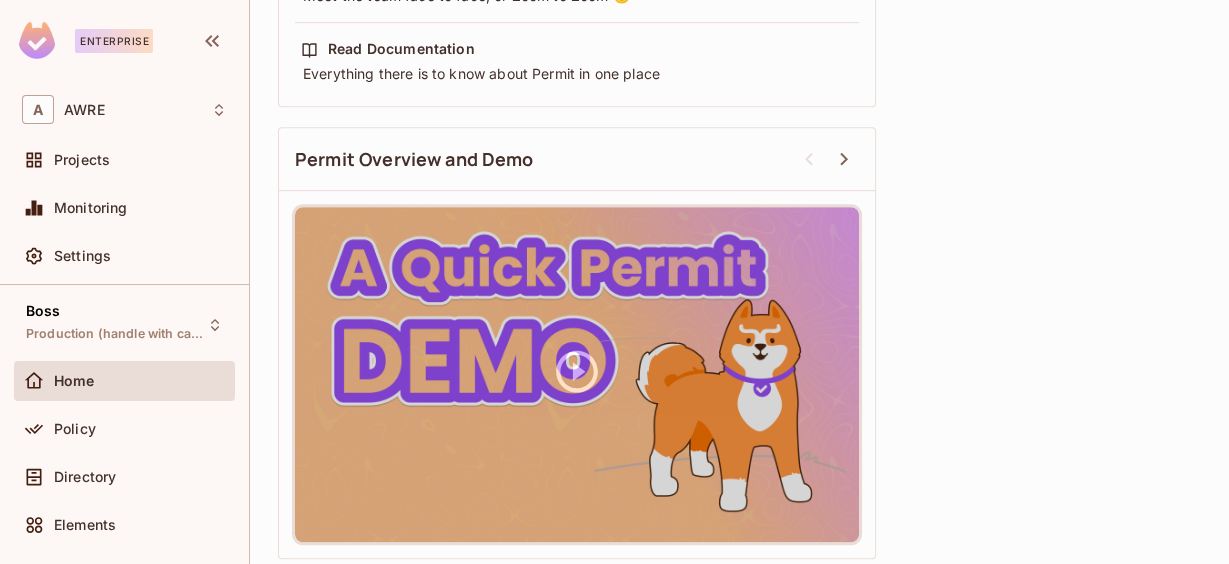 scroll, scrollTop: 776, scrollLeft: 0, axis: vertical 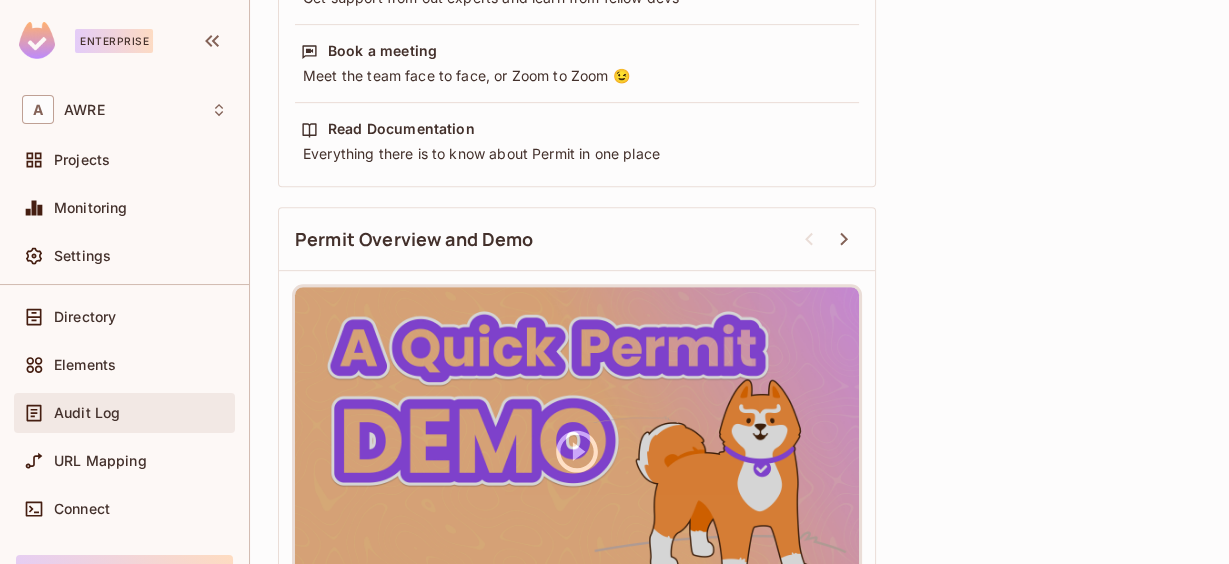 click on "Audit Log" at bounding box center (140, 413) 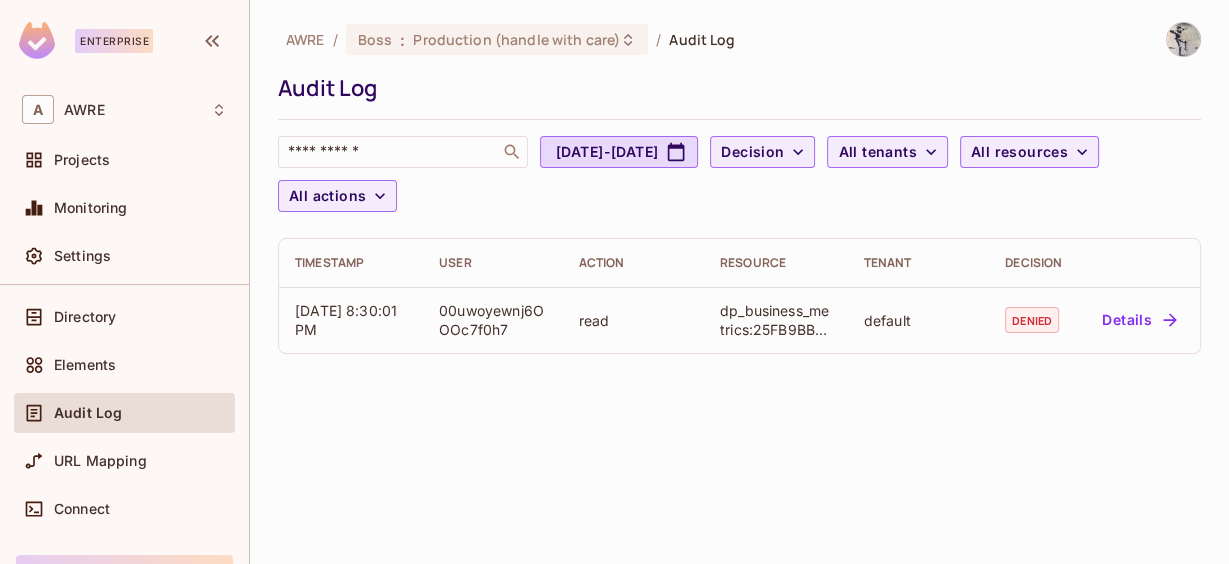 click on "AWRE / Boss : Production (handle with care) / Audit Log Audit Log ​ Jun 28, 2025  -  Jul 28, 2025 Decision All tenants All resources All actions Timestamp User Action Resource Tenant Decision 07/26/2025 8:30:01 PM 00uwoyewnj6OOOc7f0h7 read dp_business_metrics:25FB9BBF-2946-49A6-A762-83D1AE5D9052 default denied Details" at bounding box center [739, 282] 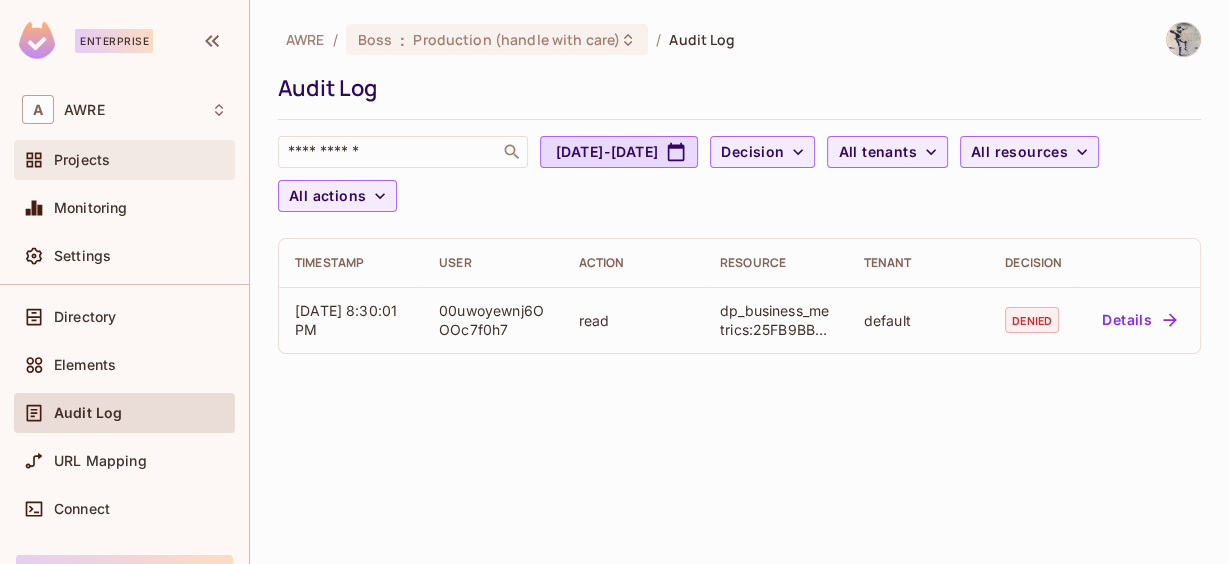 click on "Projects" at bounding box center (124, 160) 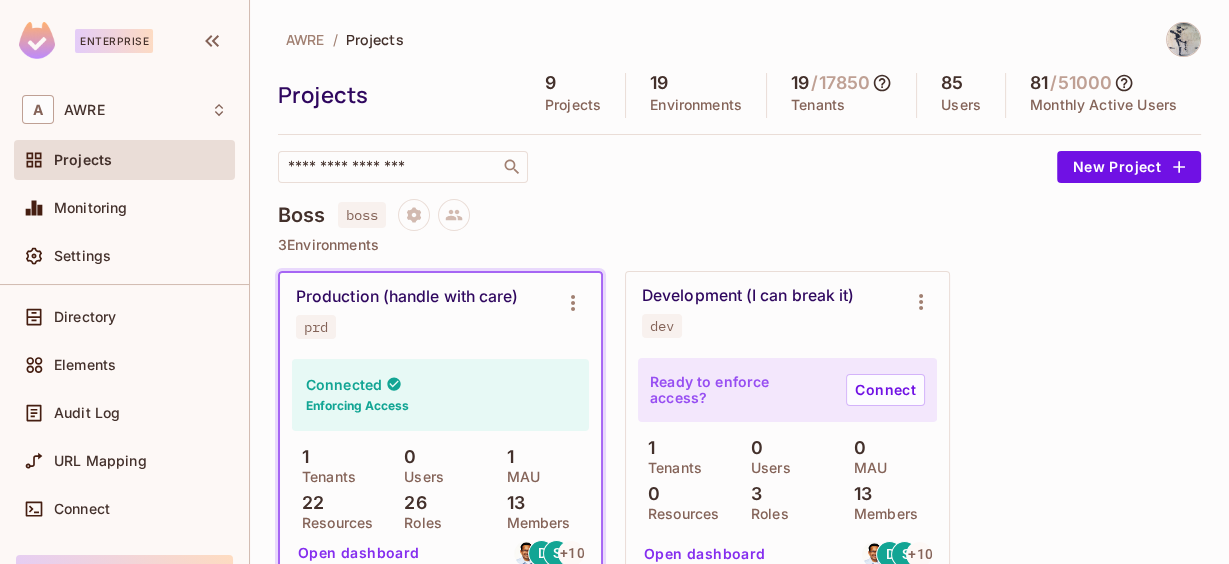 click on "85" at bounding box center (952, 83) 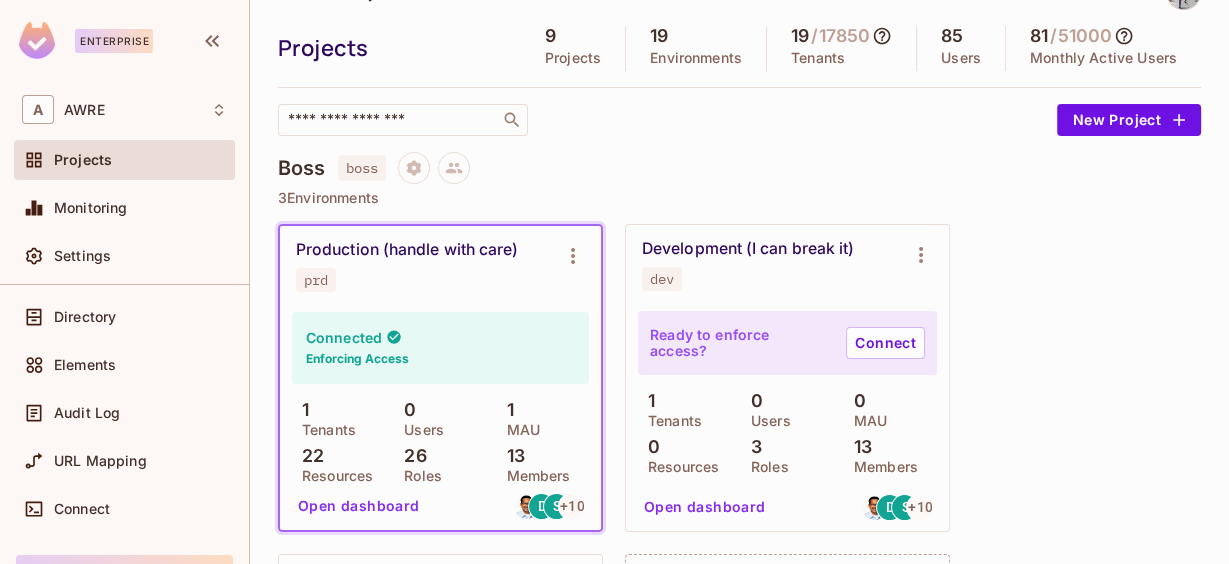 scroll, scrollTop: 0, scrollLeft: 0, axis: both 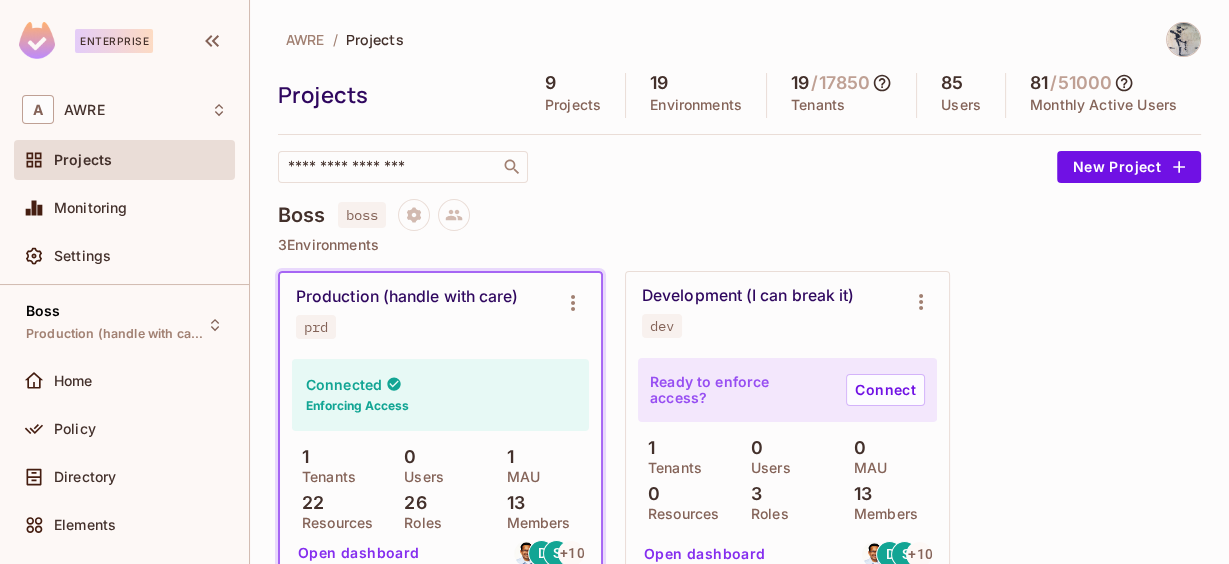 click on "Production (handle with care) prd Connected Enforcing Access 1 Tenants 0 Users 1 MAU 22 Resources 26 Roles 13 Members Open dashboard D S + 10 Development (I can break it) dev Ready to enforce access? Connect 1 Tenants 0 Users 0 MAU 0 Resources 3 Roles 13 Members Open dashboard D S + 10 SIT (stable "dev") sit Connected Enforcing Access 1 Tenants 54 Users 54 MAU 22 Resources 26 Roles 13 Members Open dashboard D S + 10 New Environment" at bounding box center [739, 590] 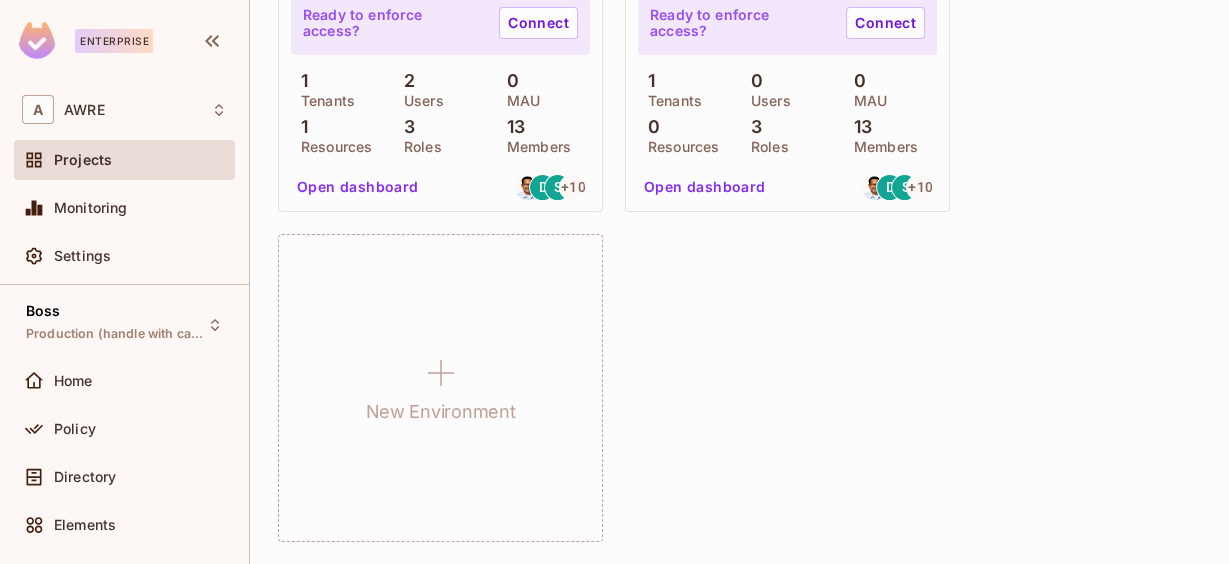 scroll, scrollTop: 5994, scrollLeft: 0, axis: vertical 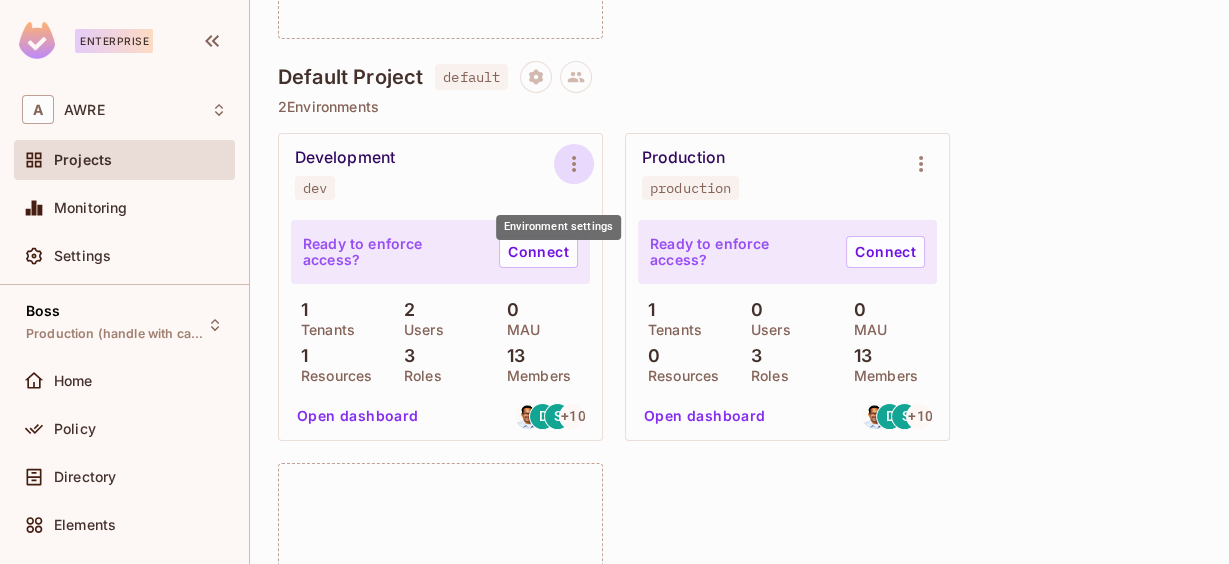 click 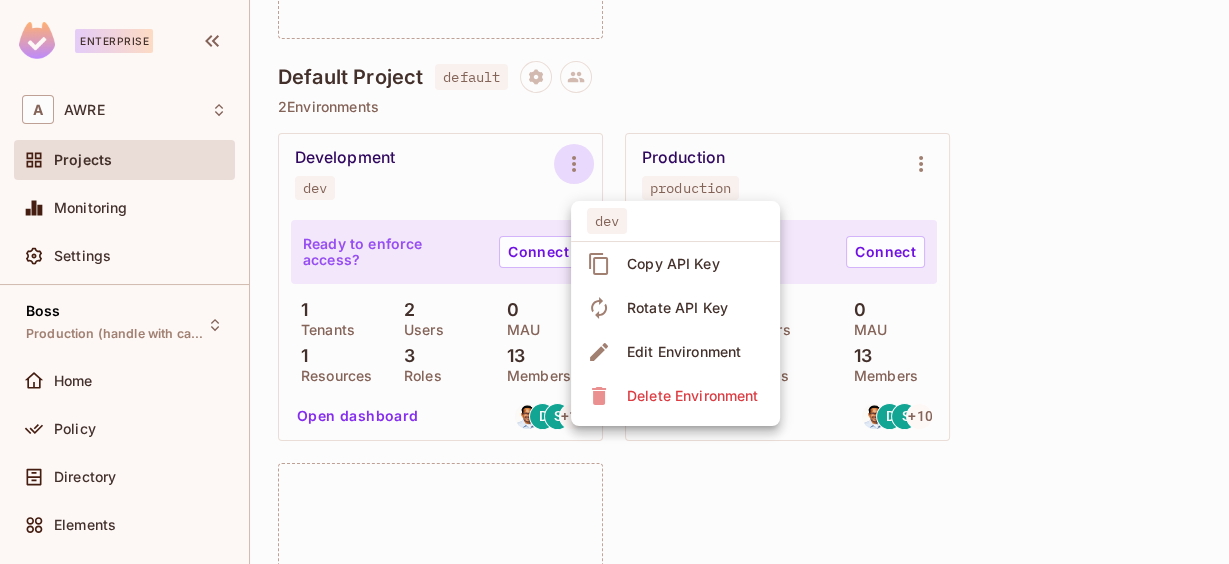 click at bounding box center [614, 282] 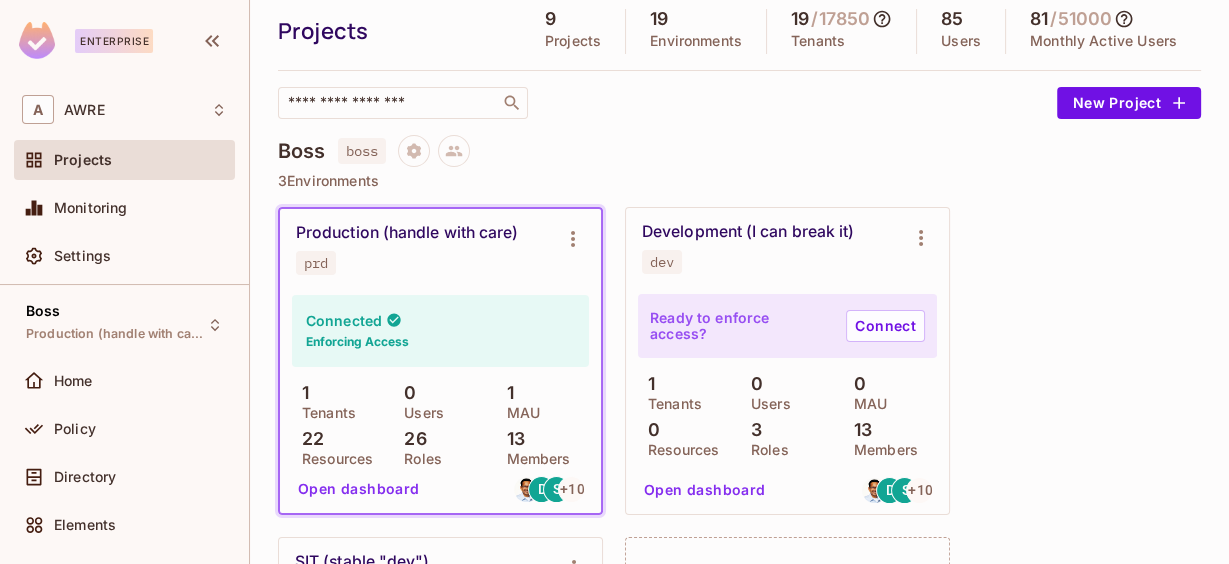 scroll, scrollTop: 0, scrollLeft: 0, axis: both 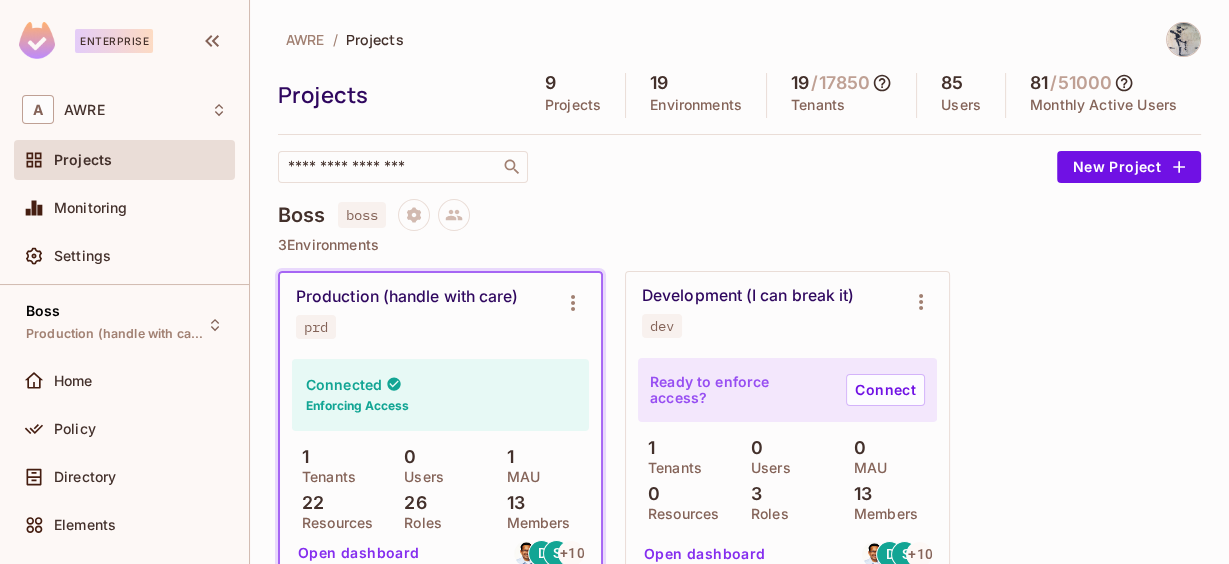 click on "Boss boss" at bounding box center [739, 215] 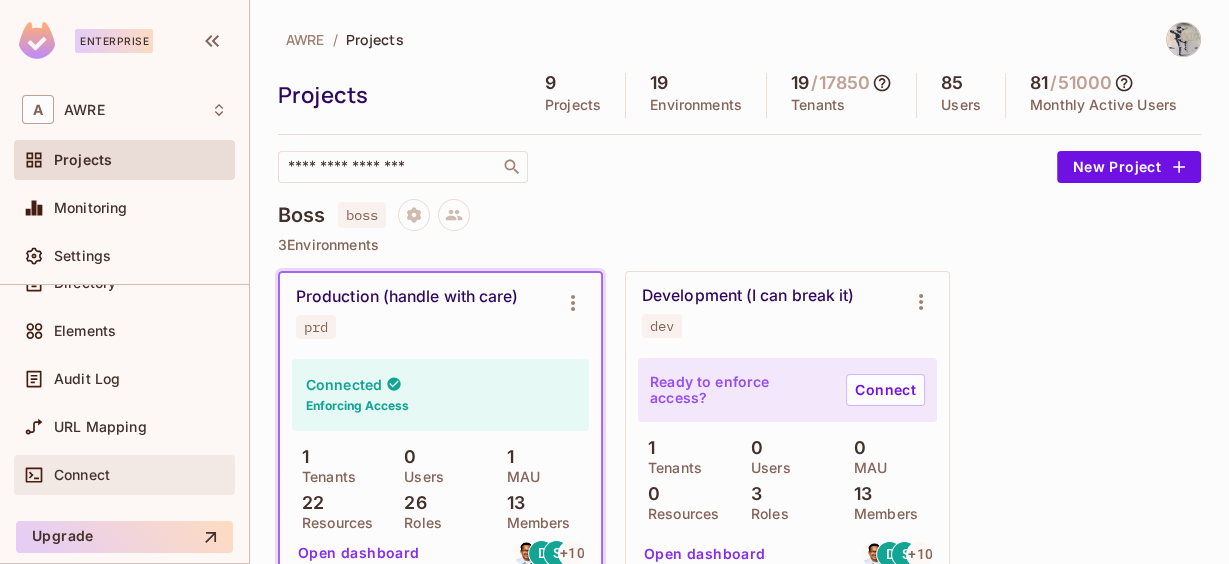 scroll, scrollTop: 101, scrollLeft: 0, axis: vertical 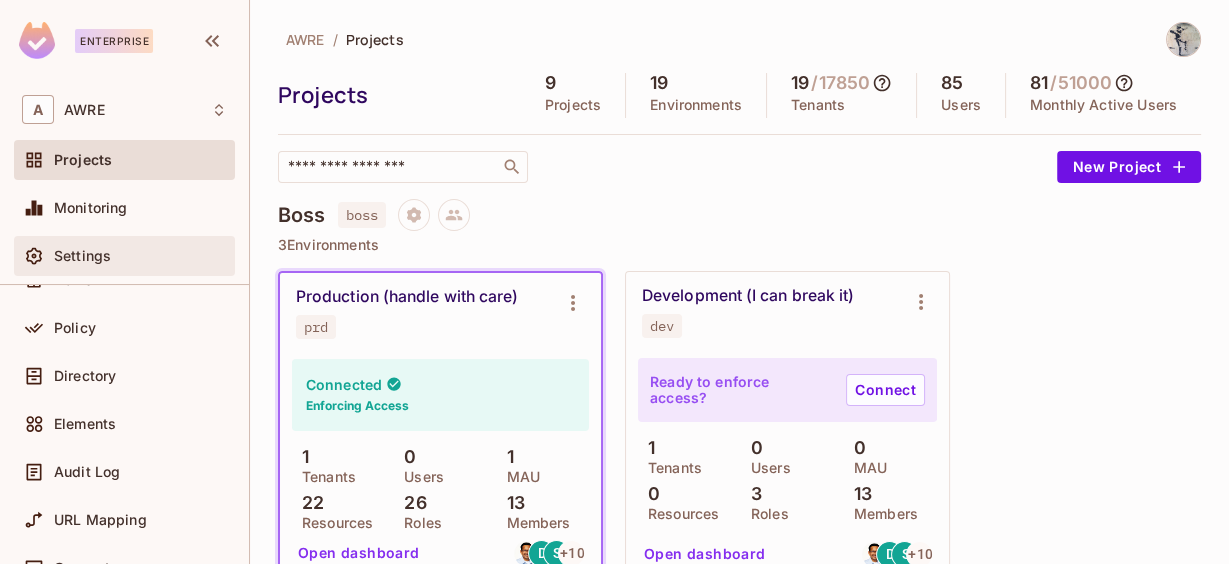 click on "Settings" at bounding box center [140, 256] 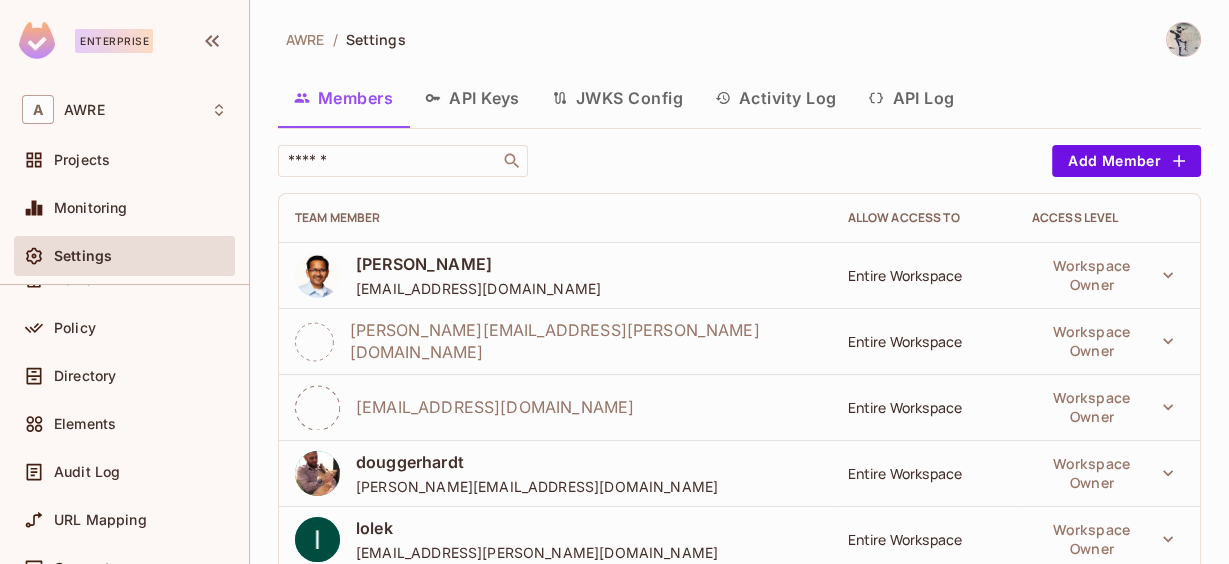 click on "API Keys" at bounding box center (472, 98) 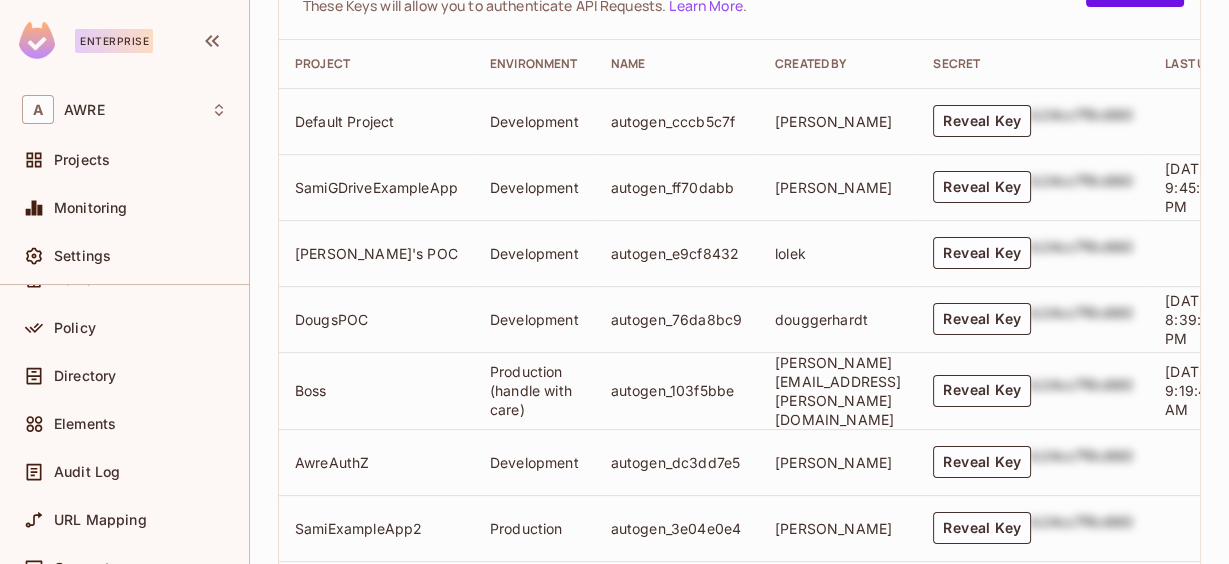 scroll, scrollTop: 507, scrollLeft: 0, axis: vertical 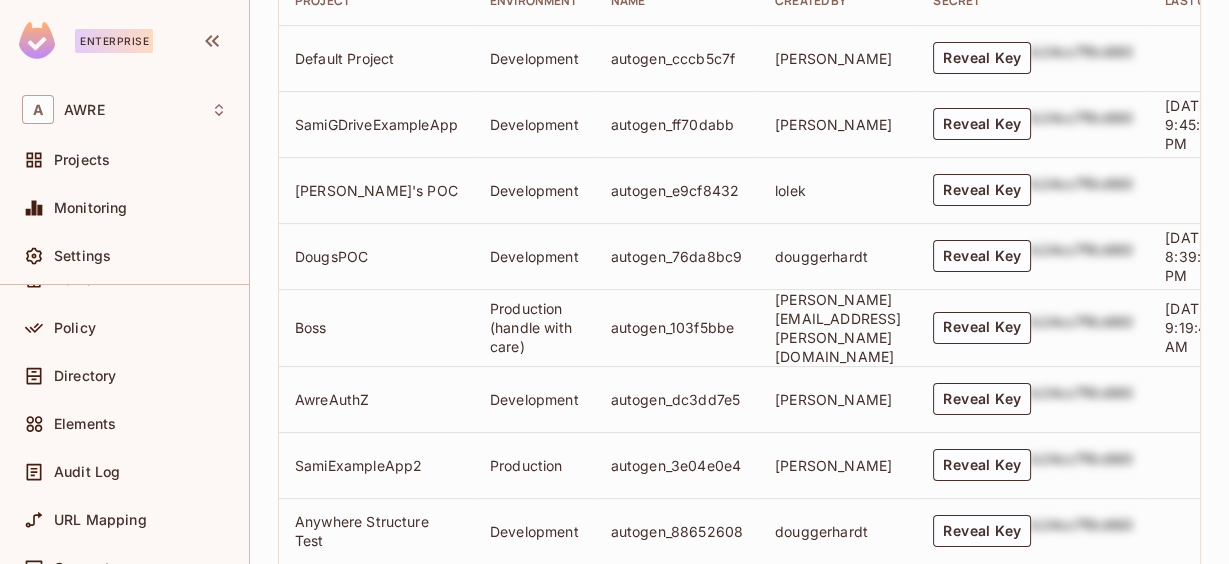 click on "b24cc7f8c660" at bounding box center [1082, 328] 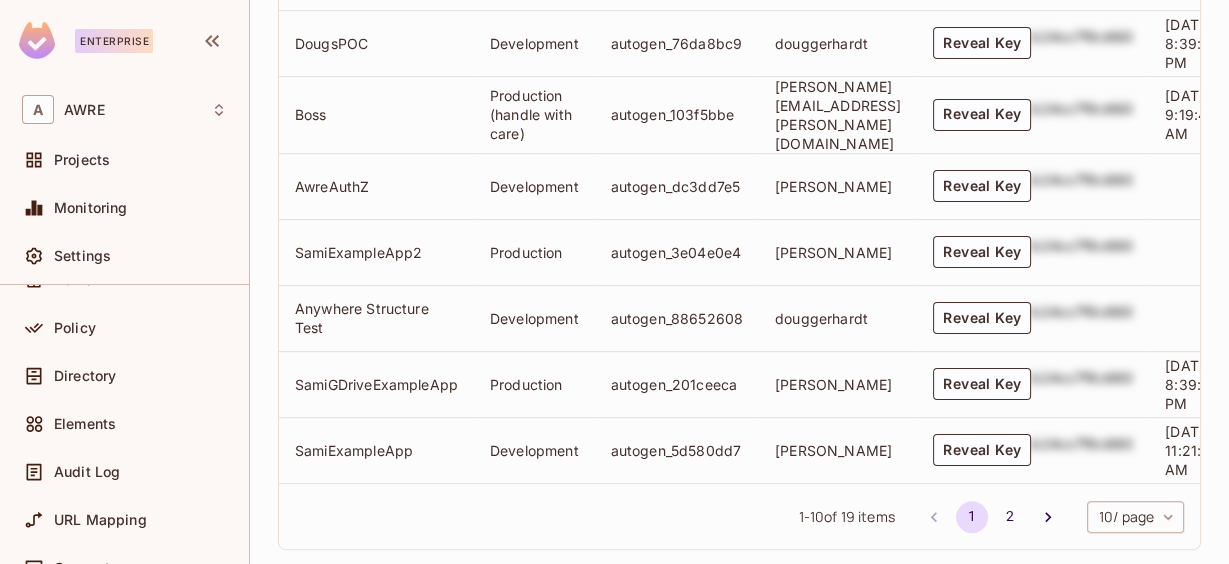 scroll, scrollTop: 747, scrollLeft: 0, axis: vertical 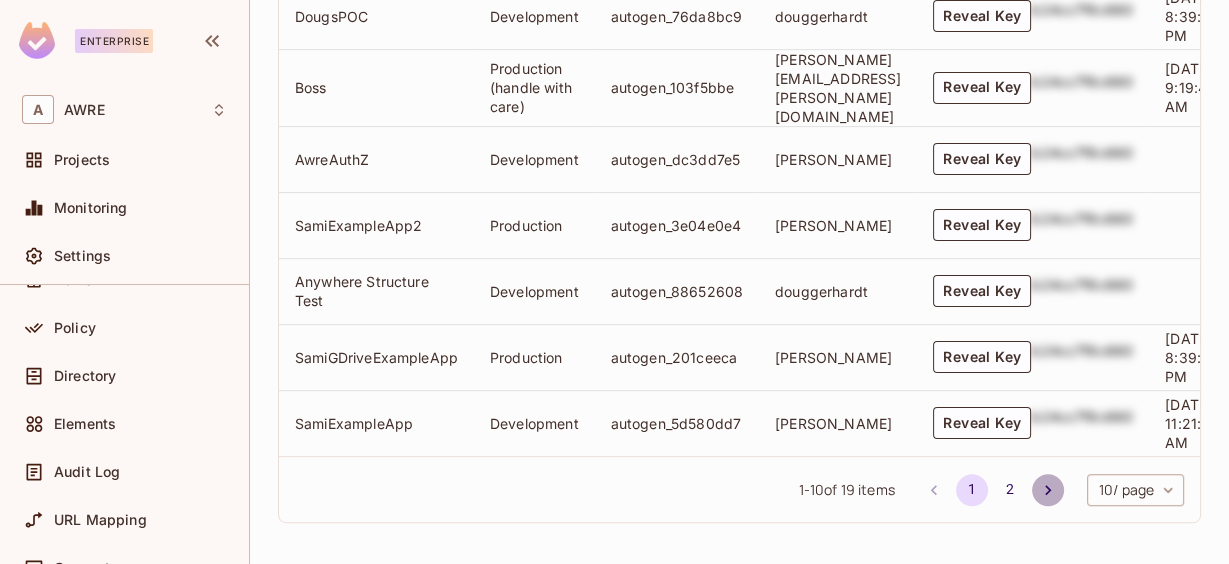 click 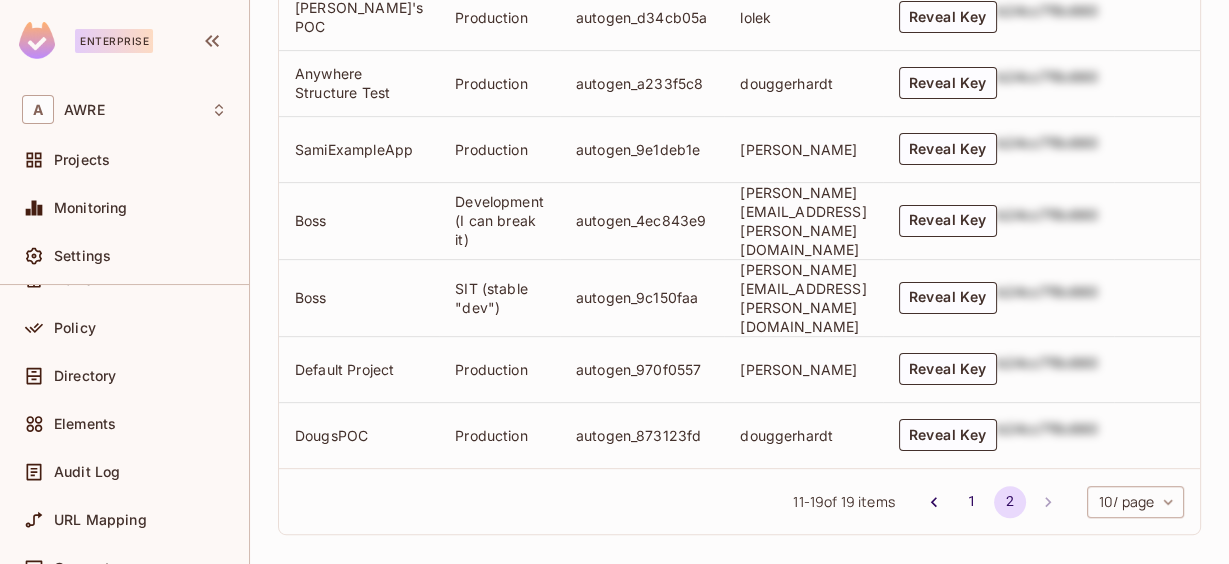 scroll, scrollTop: 681, scrollLeft: 0, axis: vertical 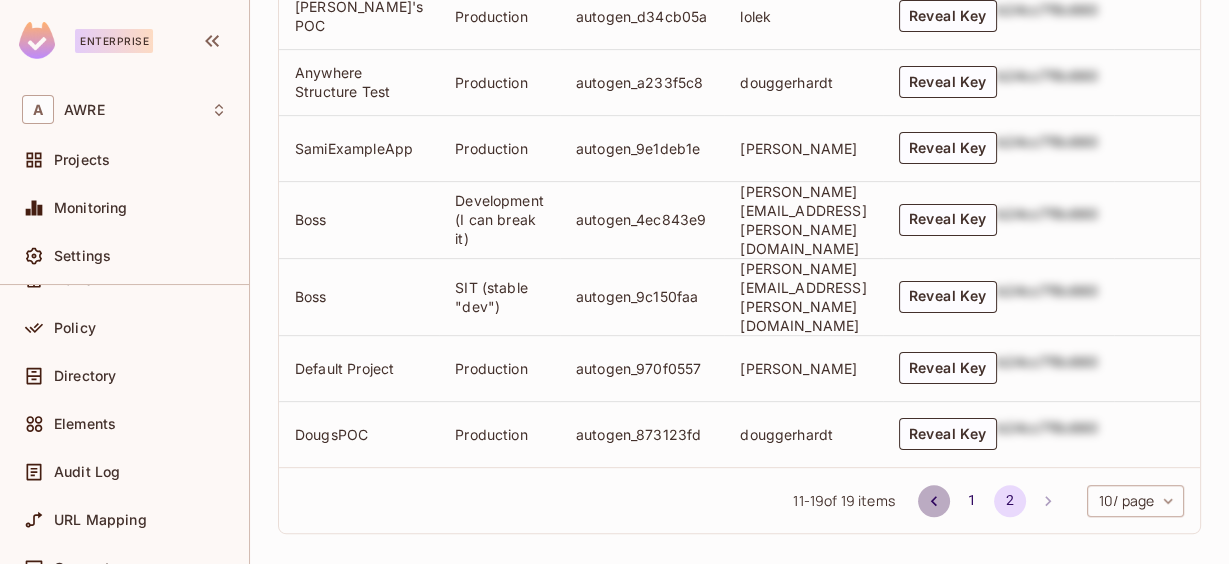 click 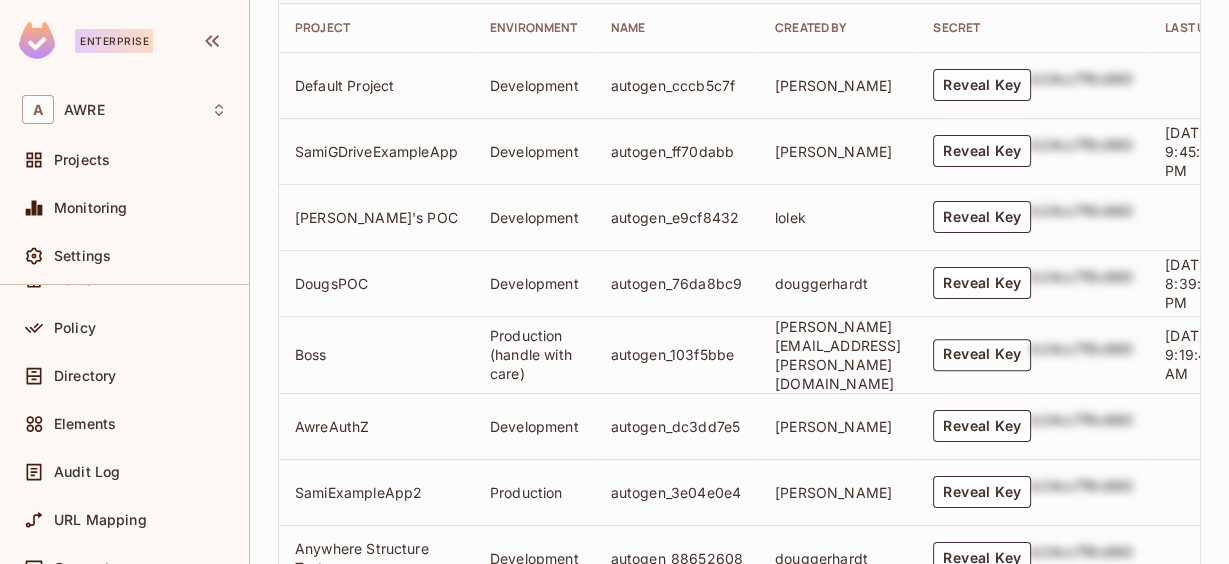 scroll, scrollTop: 747, scrollLeft: 0, axis: vertical 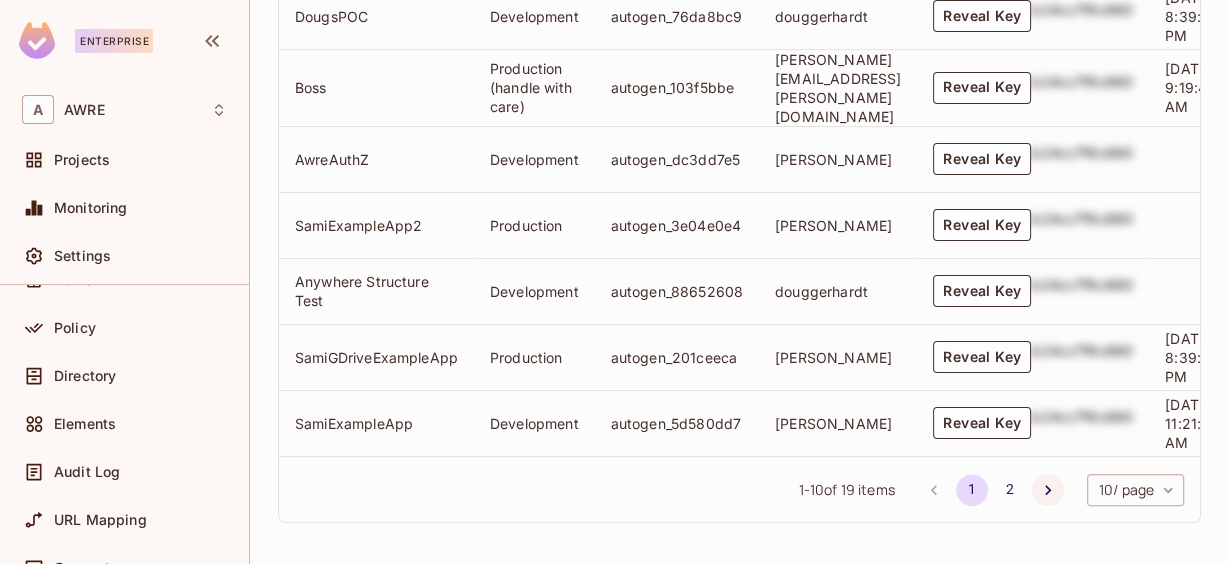 click 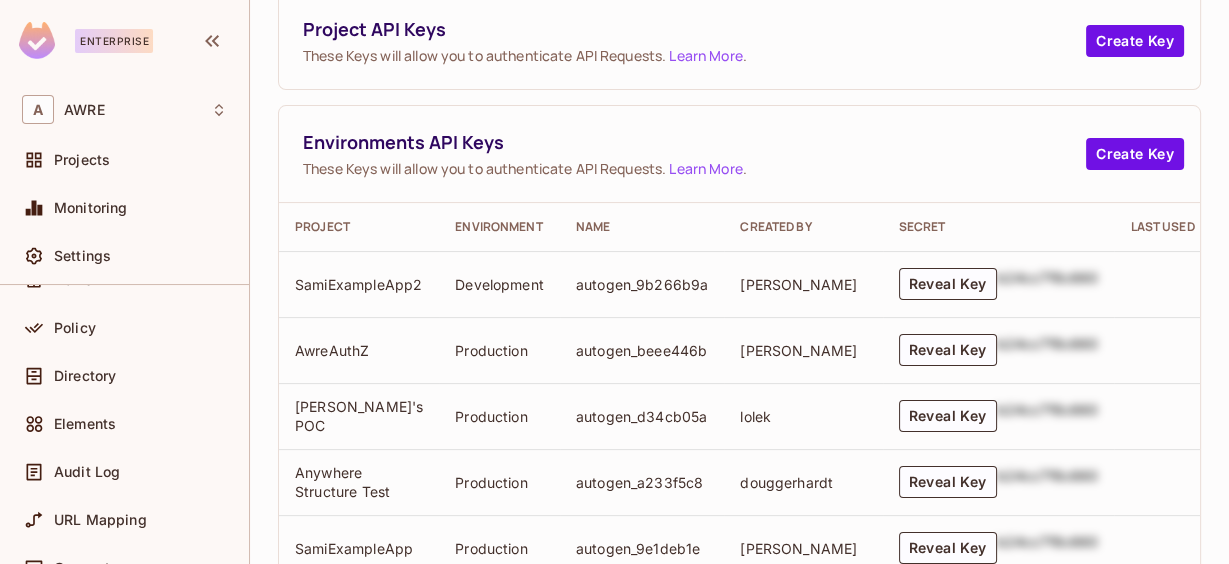 scroll, scrollTop: 681, scrollLeft: 0, axis: vertical 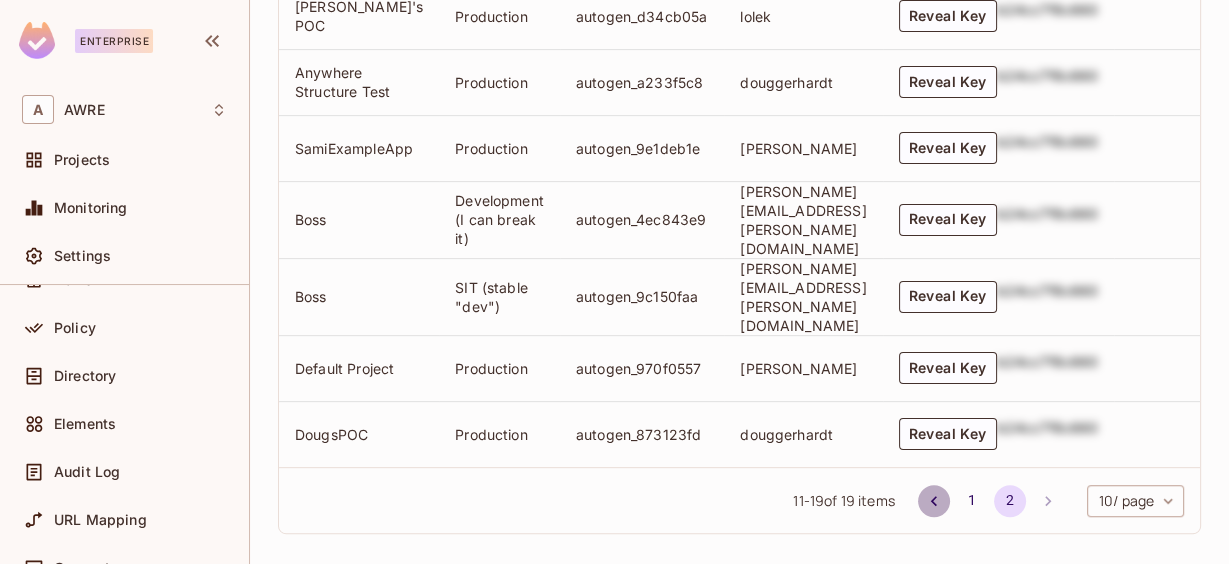 click 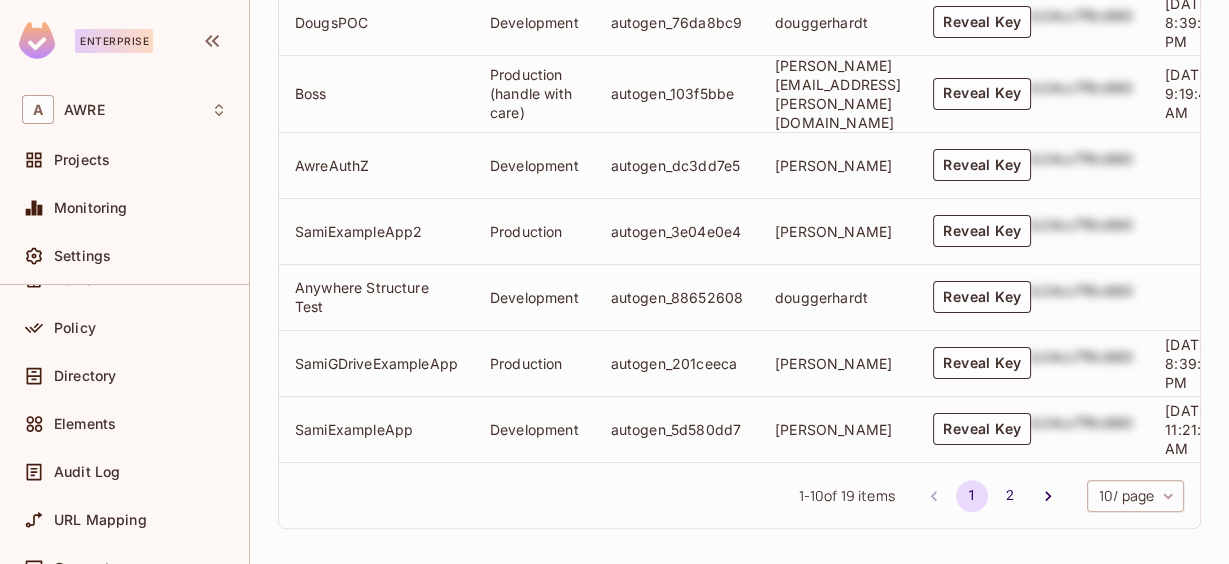 scroll, scrollTop: 747, scrollLeft: 0, axis: vertical 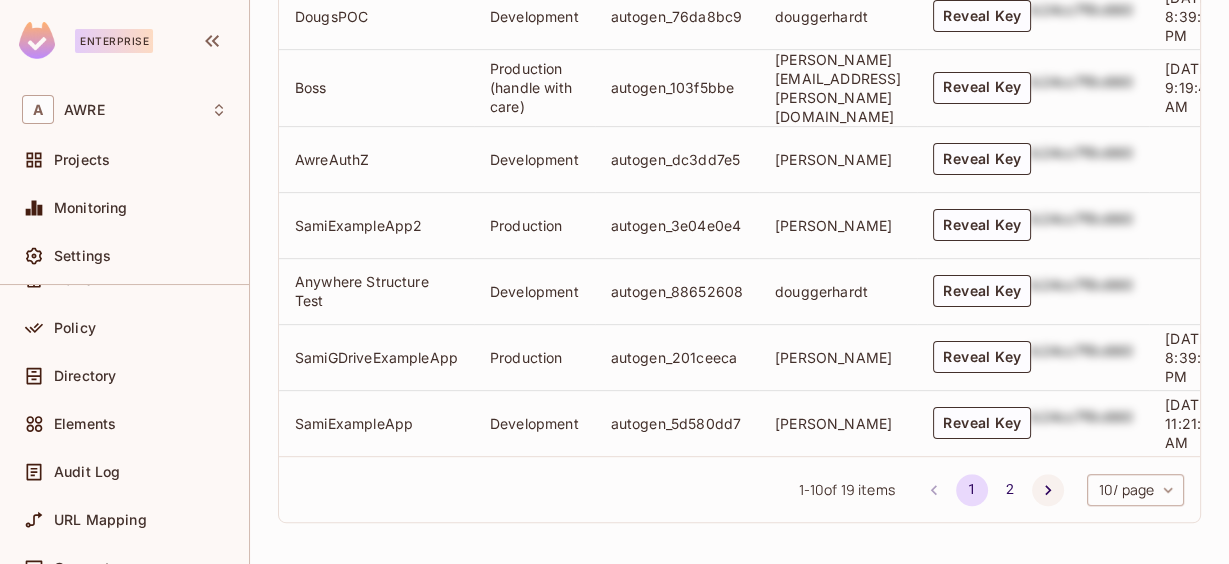 click 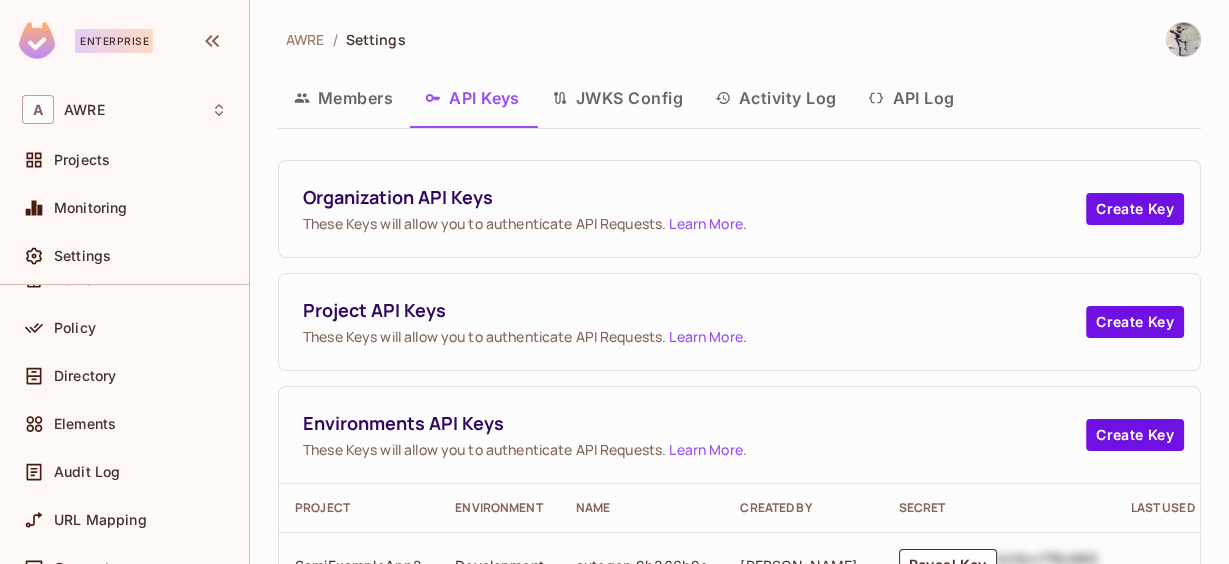 scroll, scrollTop: 640, scrollLeft: 0, axis: vertical 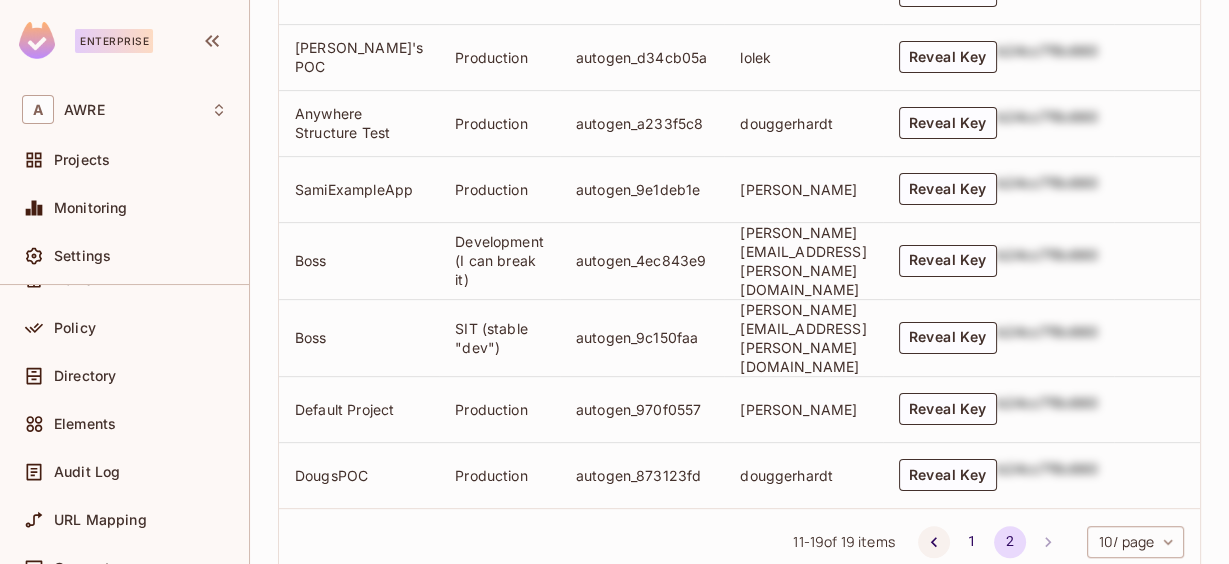 click 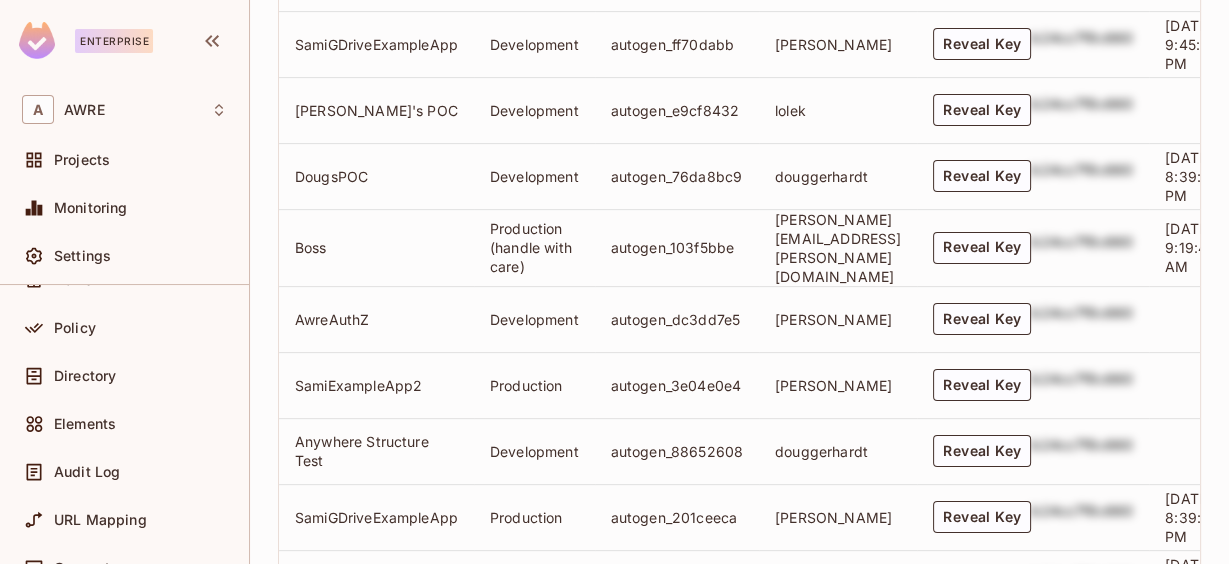 scroll, scrollTop: 747, scrollLeft: 0, axis: vertical 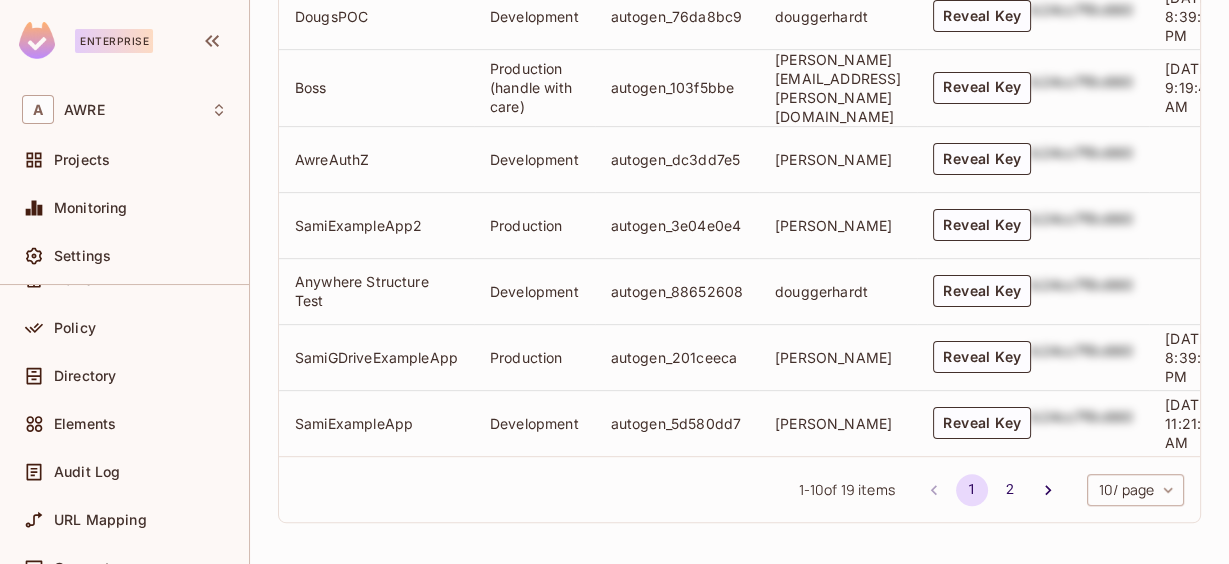 click at bounding box center (934, 490) 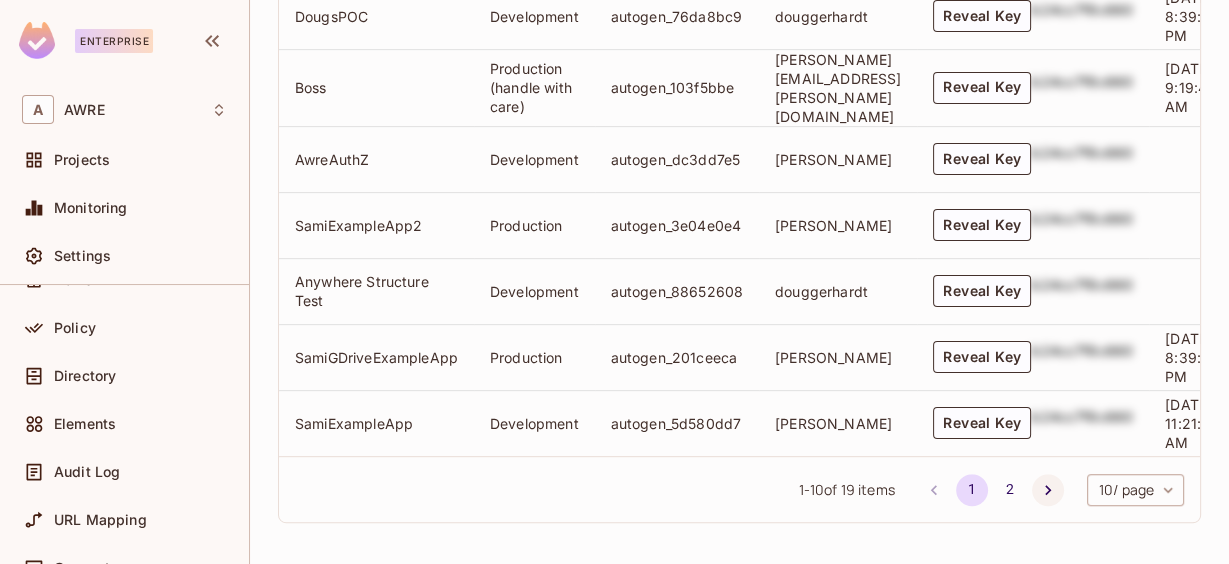 click 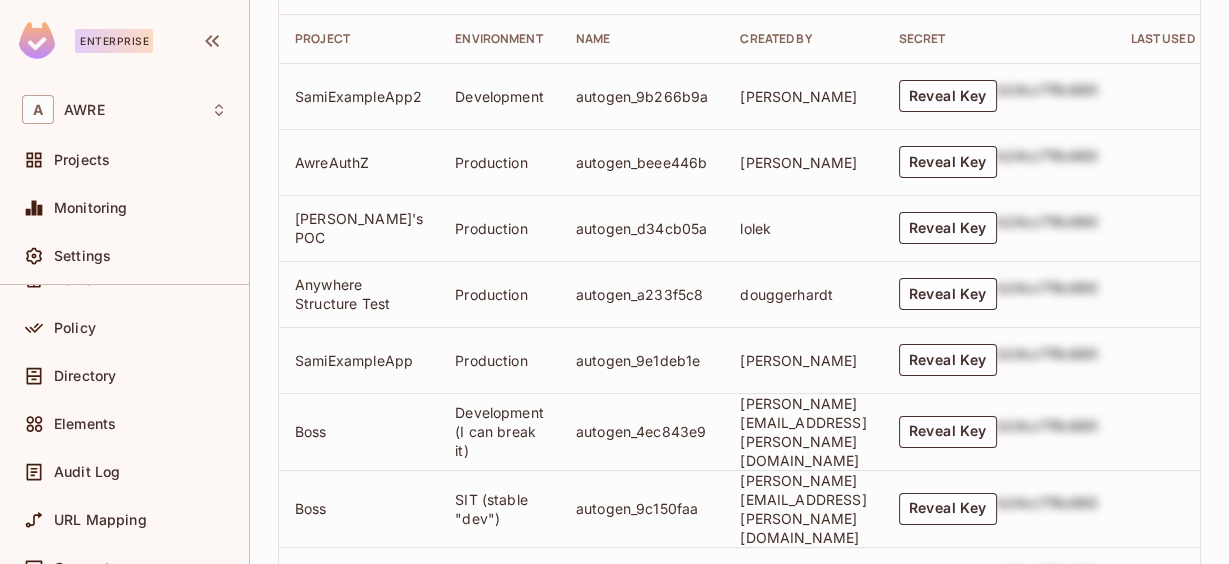 scroll, scrollTop: 681, scrollLeft: 0, axis: vertical 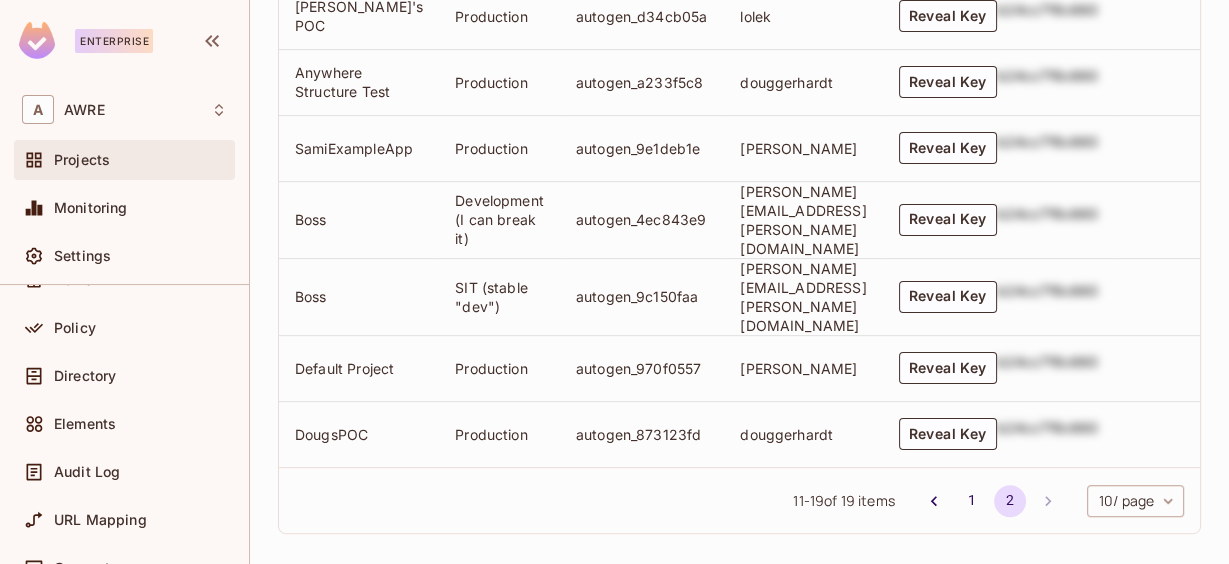 click on "Projects" at bounding box center [124, 160] 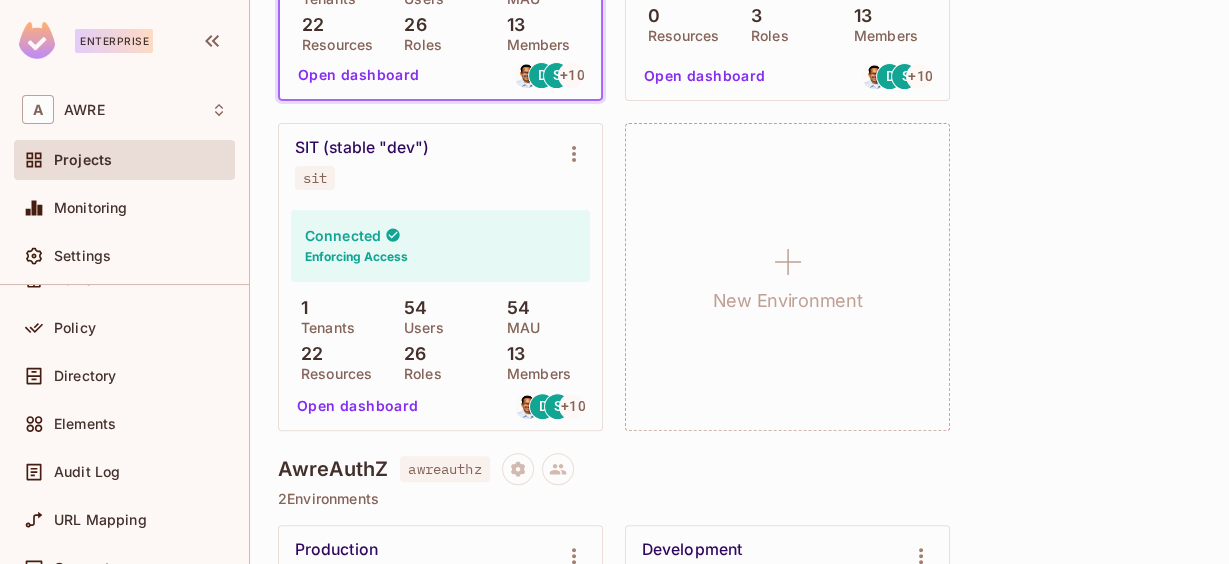 scroll, scrollTop: 480, scrollLeft: 0, axis: vertical 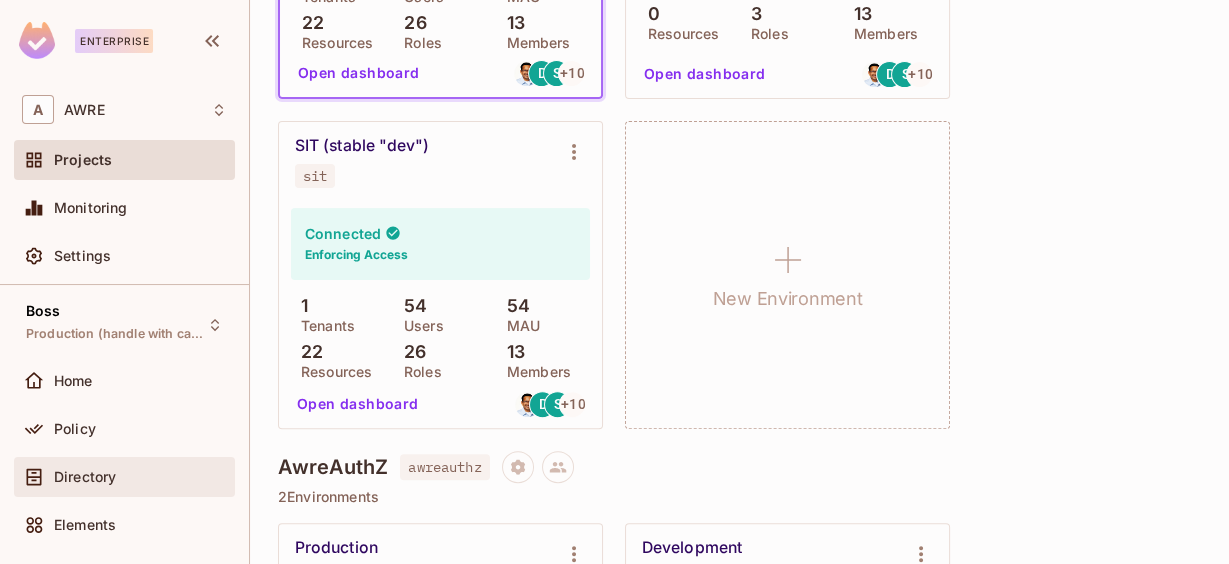 click on "Directory" at bounding box center (140, 477) 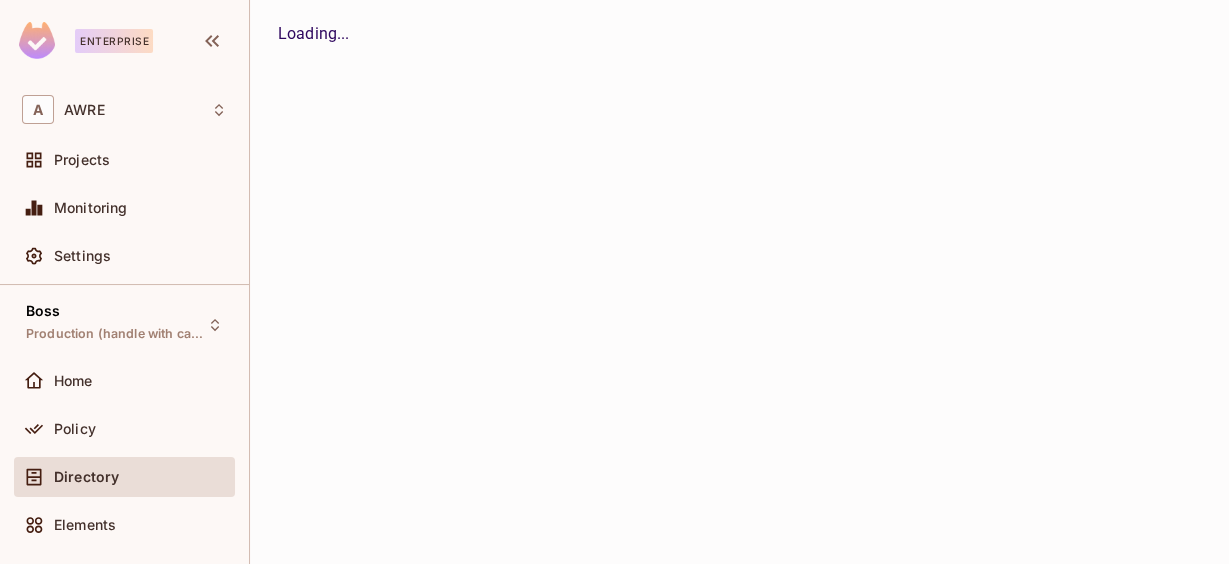 scroll, scrollTop: 0, scrollLeft: 0, axis: both 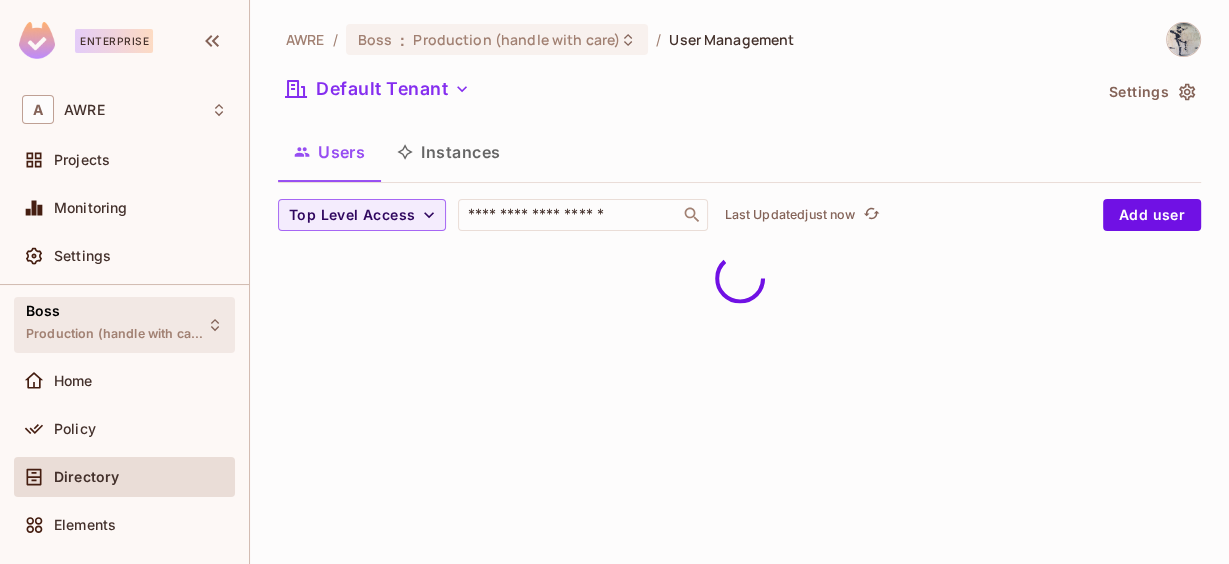 click on "Boss Production (handle with care)" at bounding box center [124, 324] 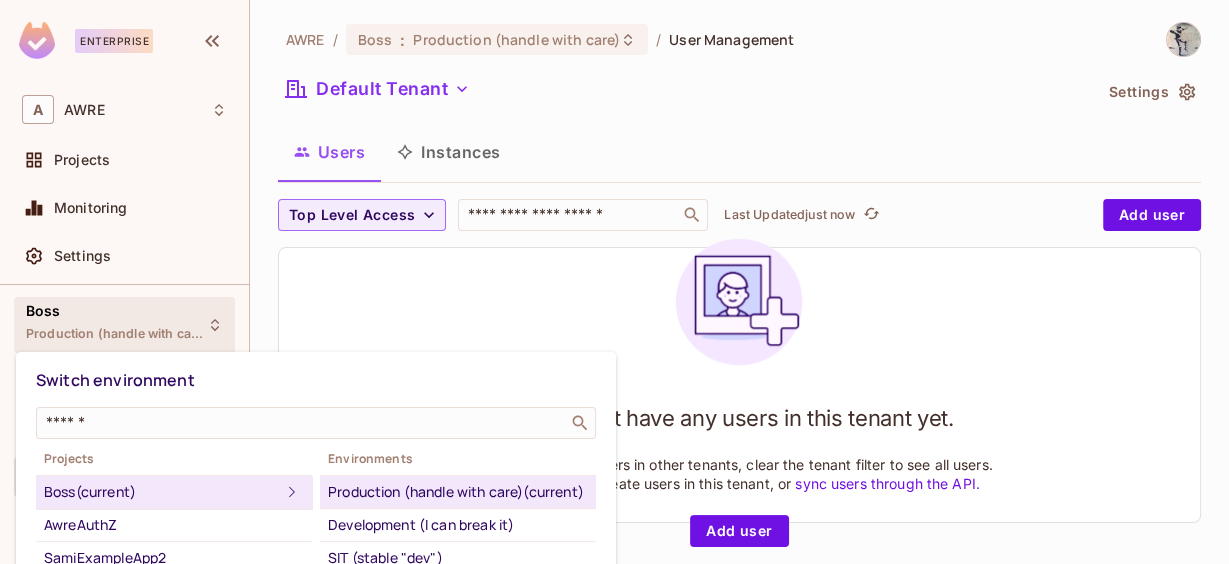 scroll, scrollTop: 99, scrollLeft: 0, axis: vertical 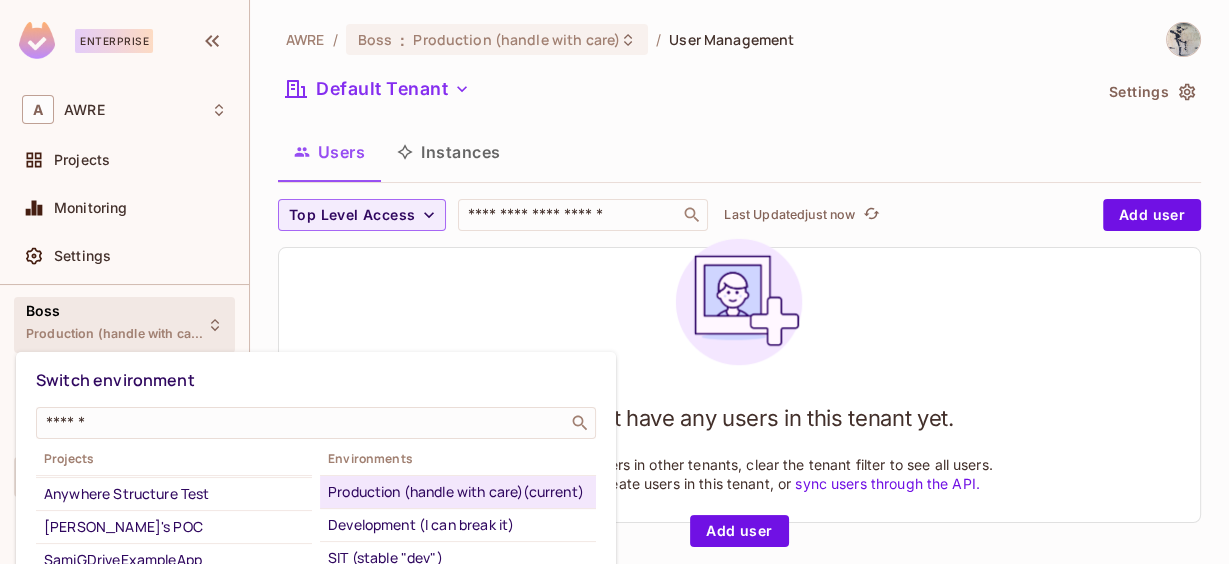 click at bounding box center (614, 282) 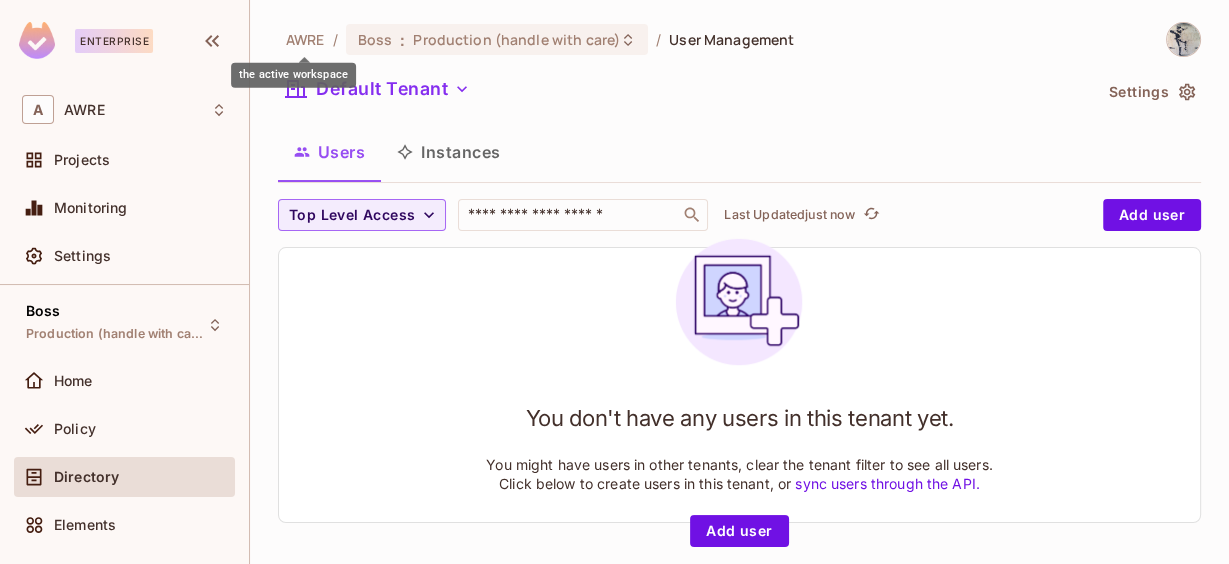 click on "AWRE" at bounding box center (305, 39) 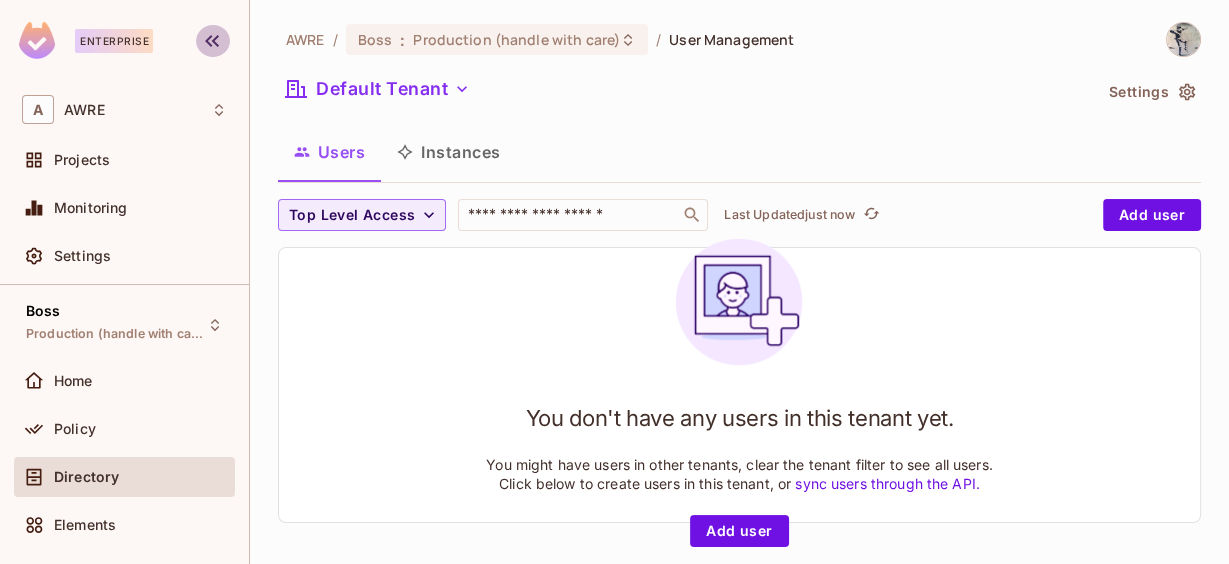 click 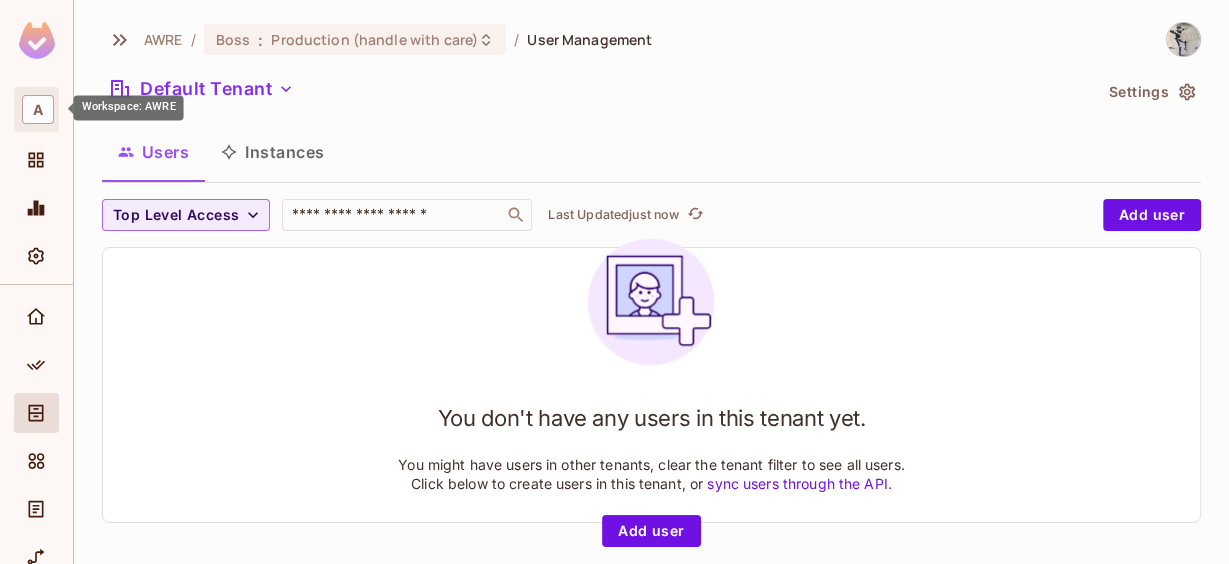 click on "A" at bounding box center (38, 109) 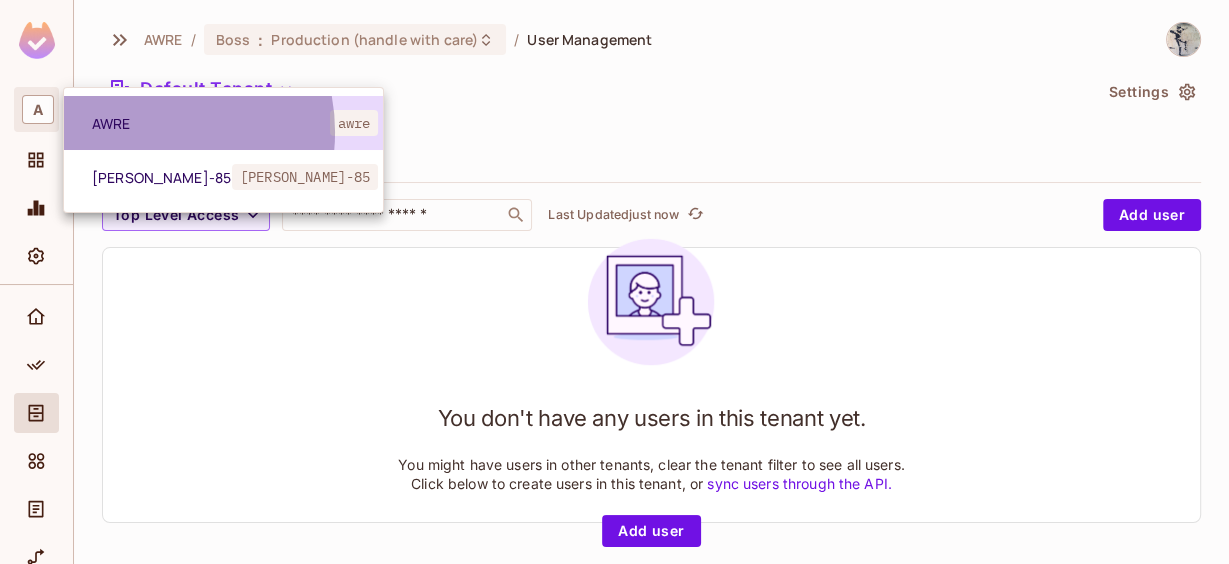 click on "AWRE" at bounding box center (211, 123) 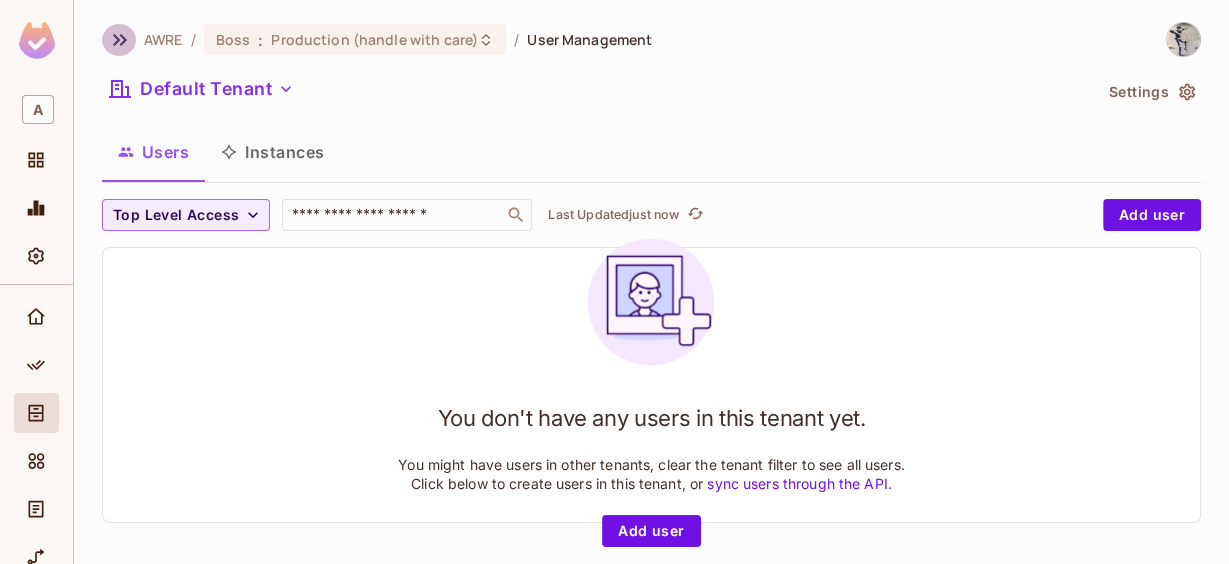 click 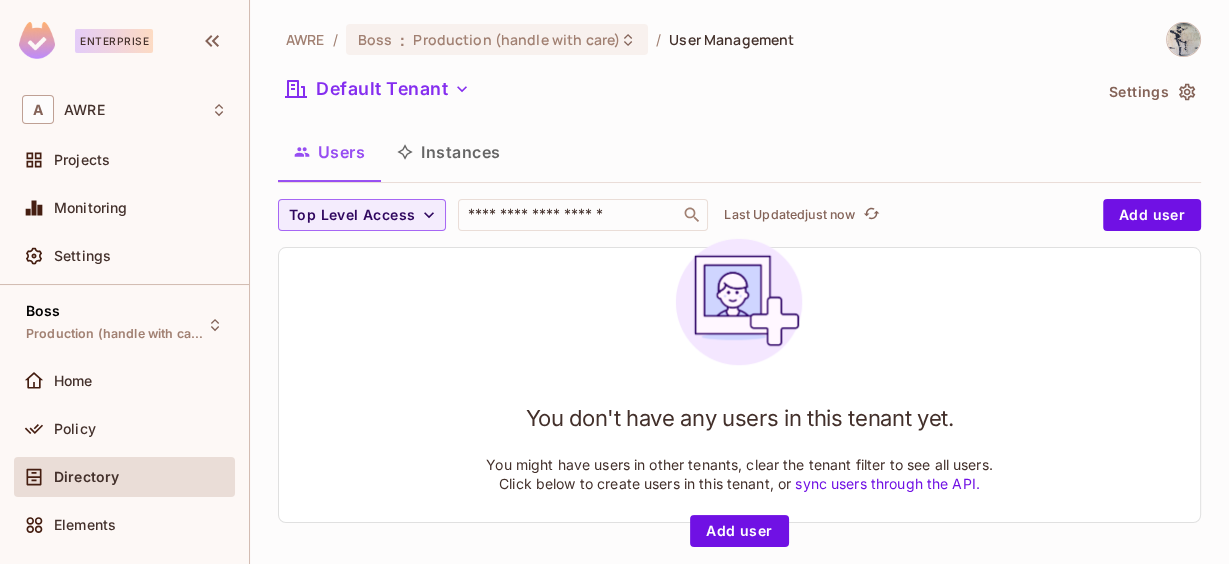scroll, scrollTop: 2, scrollLeft: 0, axis: vertical 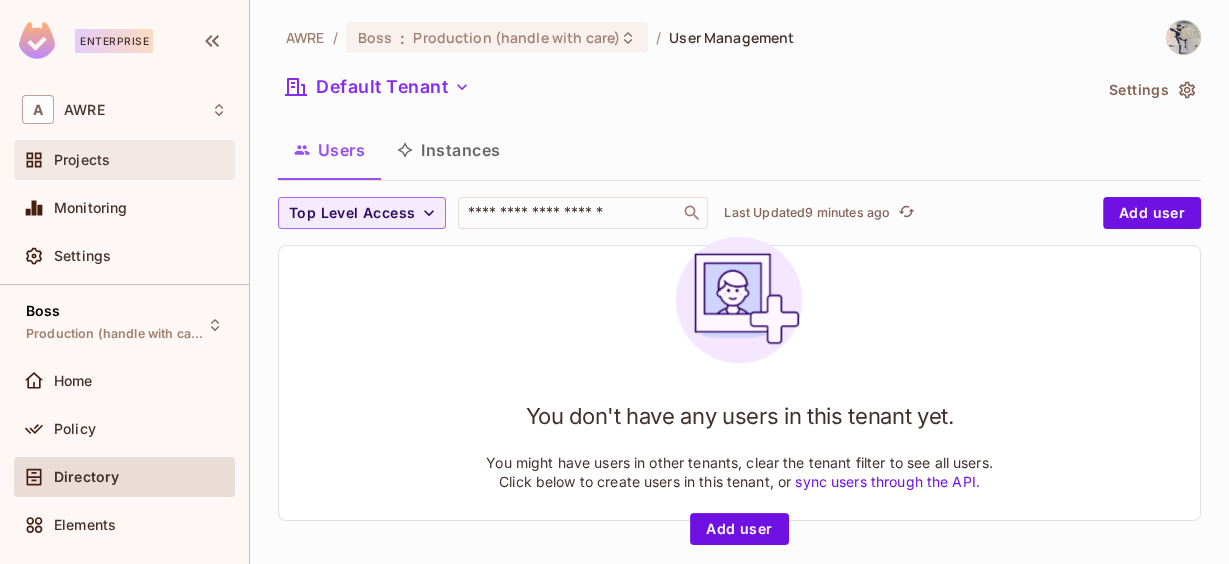 click on "Projects" at bounding box center (82, 160) 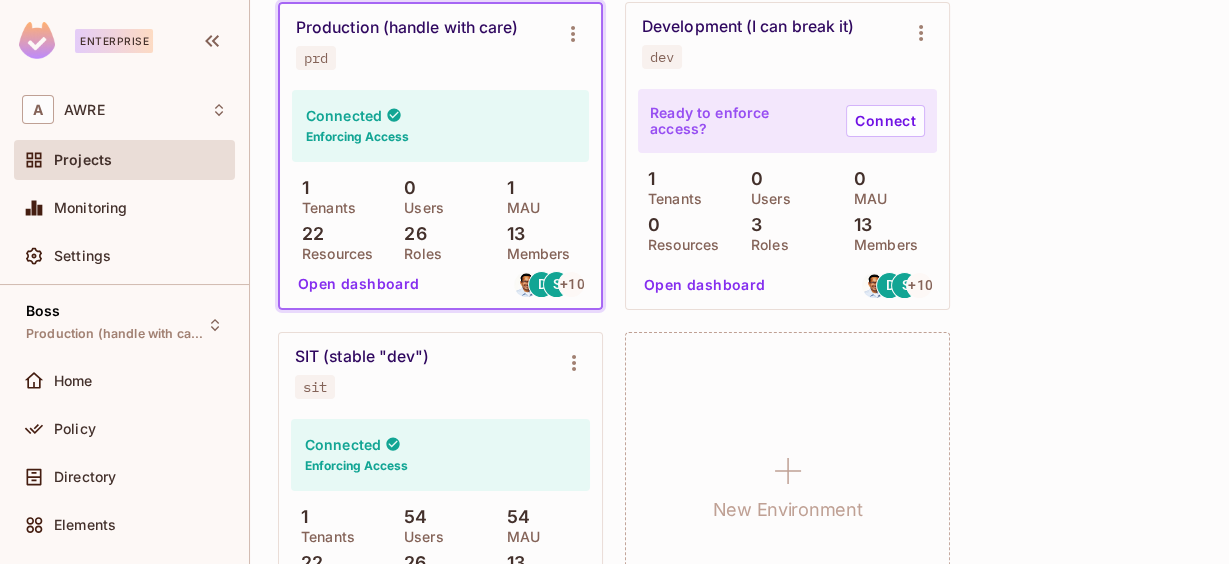 scroll, scrollTop: 240, scrollLeft: 0, axis: vertical 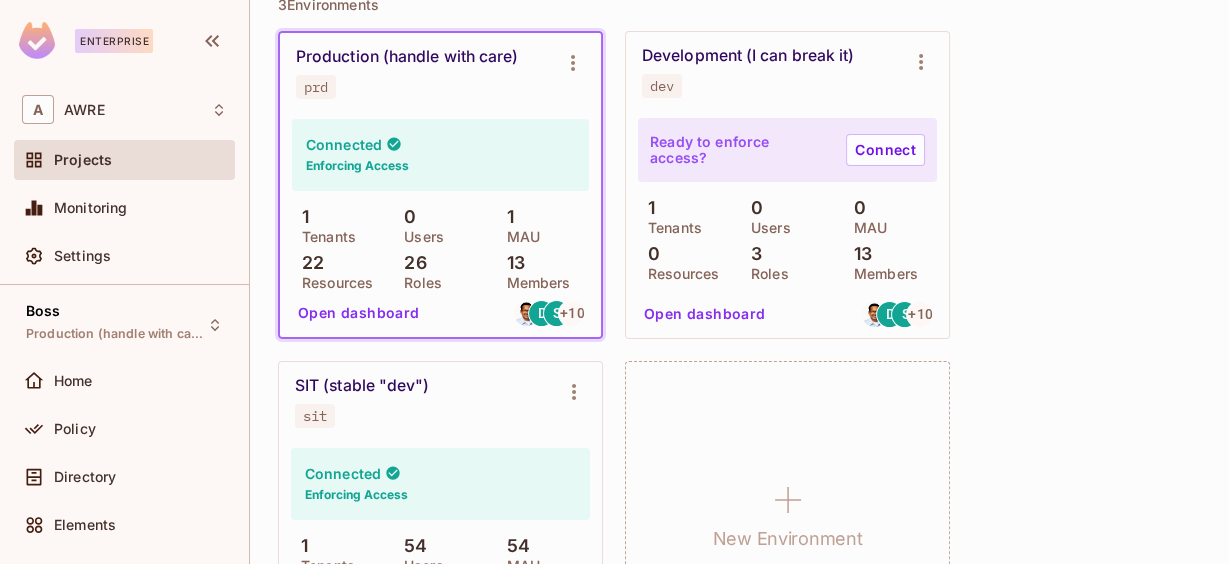 click on "Production (handle with care) prd Connected Enforcing Access 1 Tenants 0 Users 1 MAU 22 Resources 26 Roles 13 Members Open dashboard D S + 10 Development (I can break it) dev Ready to enforce access? Connect 1 Tenants 0 Users 0 MAU 0 Resources 3 Roles 13 Members Open dashboard D S + 10 SIT (stable "dev") sit Connected Enforcing Access 1 Tenants 54 Users 54 MAU 22 Resources 26 Roles 13 Members Open dashboard D S + 10 New Environment" at bounding box center (739, 350) 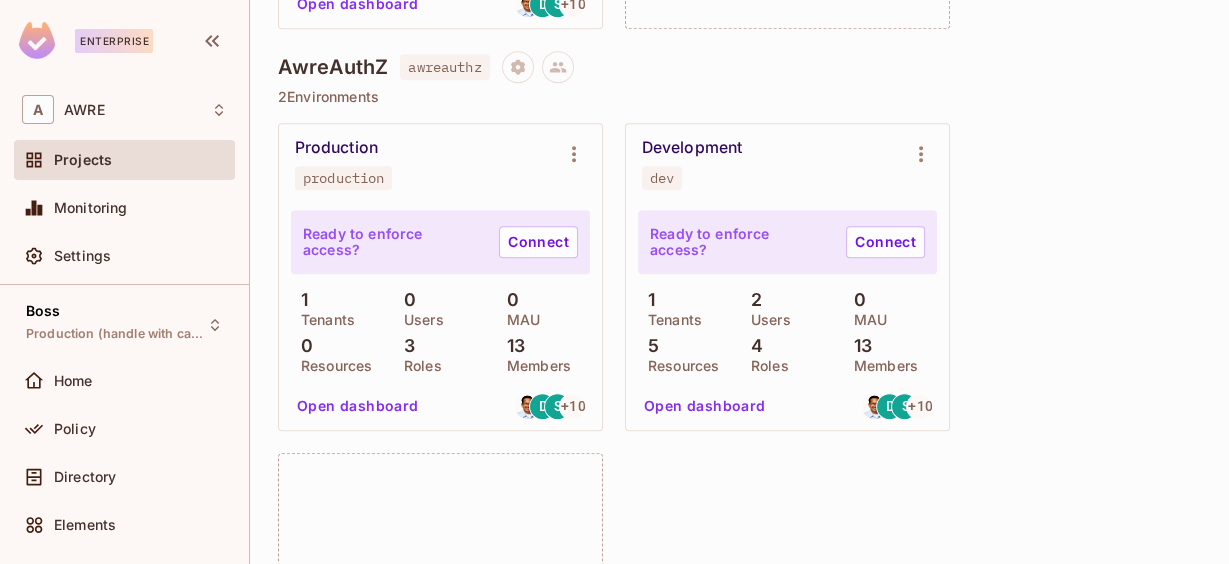 scroll, scrollTop: 480, scrollLeft: 0, axis: vertical 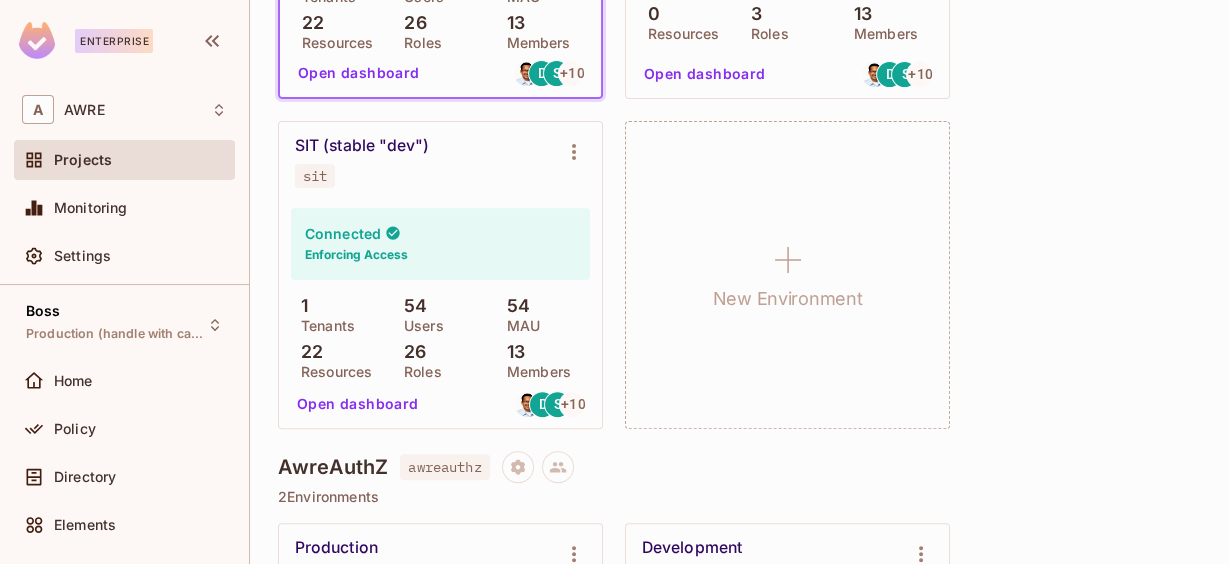 click on "Production (handle with care) prd Connected Enforcing Access 1 Tenants 0 Users 1 MAU 22 Resources 26 Roles 13 Members Open dashboard D S + 10 Development (I can break it) dev Ready to enforce access? Connect 1 Tenants 0 Users 0 MAU 0 Resources 3 Roles 13 Members Open dashboard D S + 10 SIT (stable "dev") sit Connected Enforcing Access 1 Tenants 54 Users 54 MAU 22 Resources 26 Roles 13 Members Open dashboard D S + 10 New Environment" at bounding box center [739, 110] 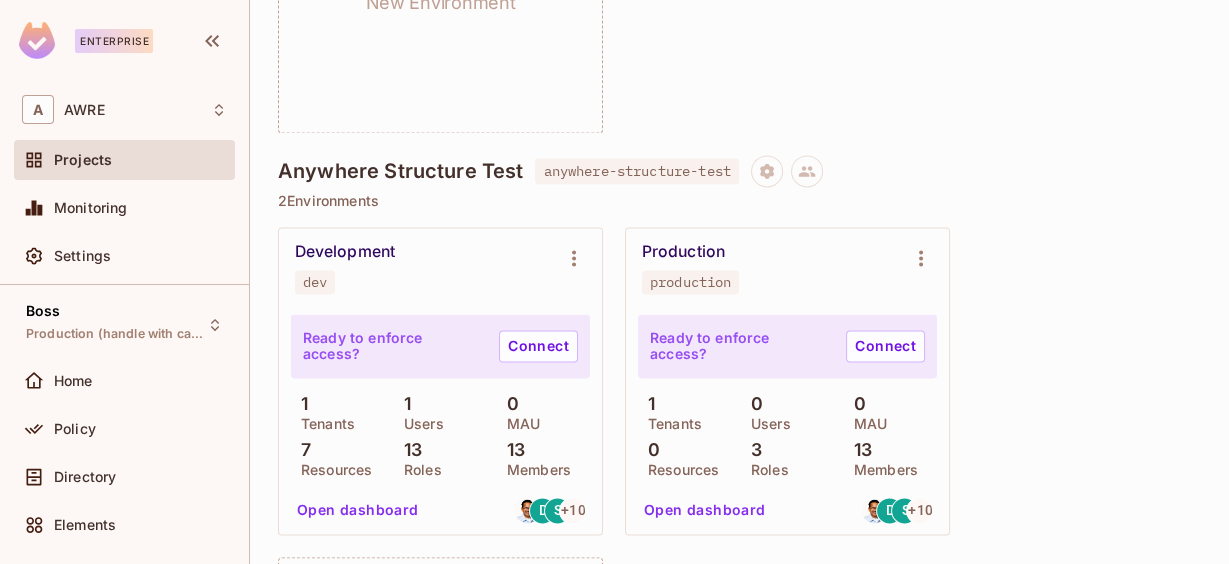 scroll, scrollTop: 2080, scrollLeft: 0, axis: vertical 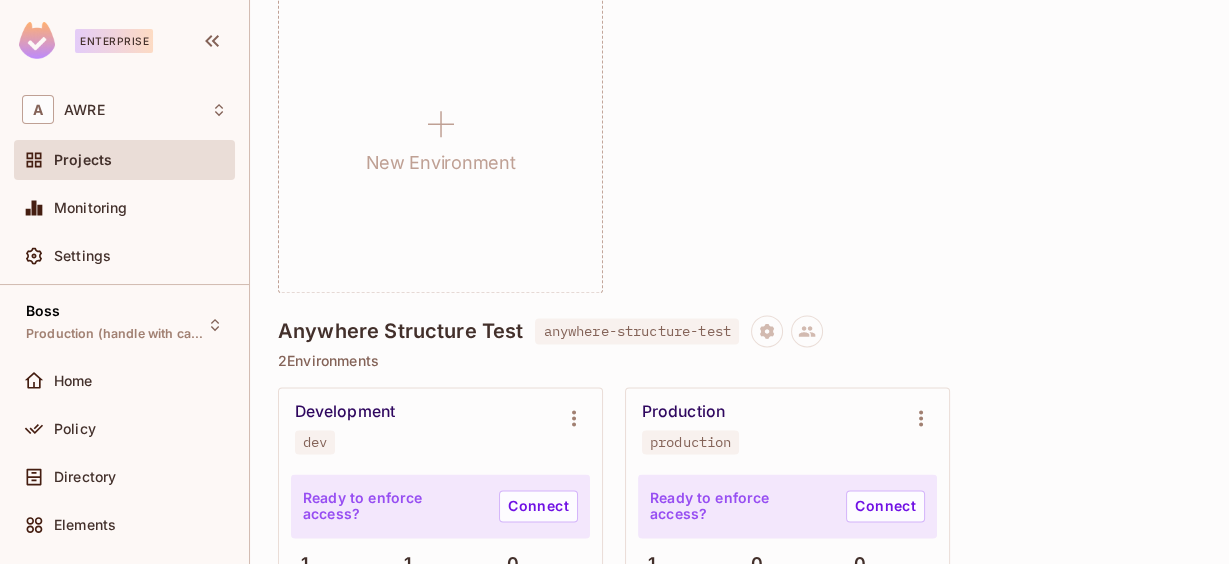 click on "SamiExampleApp2 samiexampleapp2 2  Environments Production production Ready to enforce access? Connect 1 Tenants 0 Users 0 MAU 0 Resources 3 Roles 13 Members Open dashboard D S + 10 Development dev Ready to enforce access? Connect 1 Tenants 0 Users 0 MAU 0 Resources 3 Roles 13 Members Open dashboard D S + 10 New Environment" at bounding box center [739, -51] 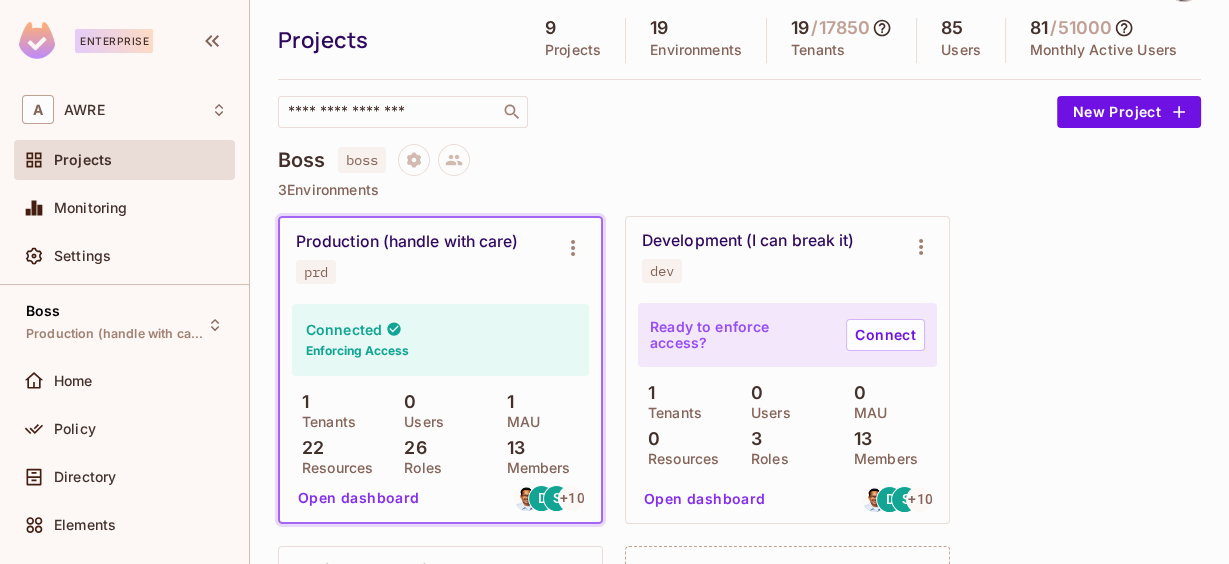 scroll, scrollTop: 0, scrollLeft: 0, axis: both 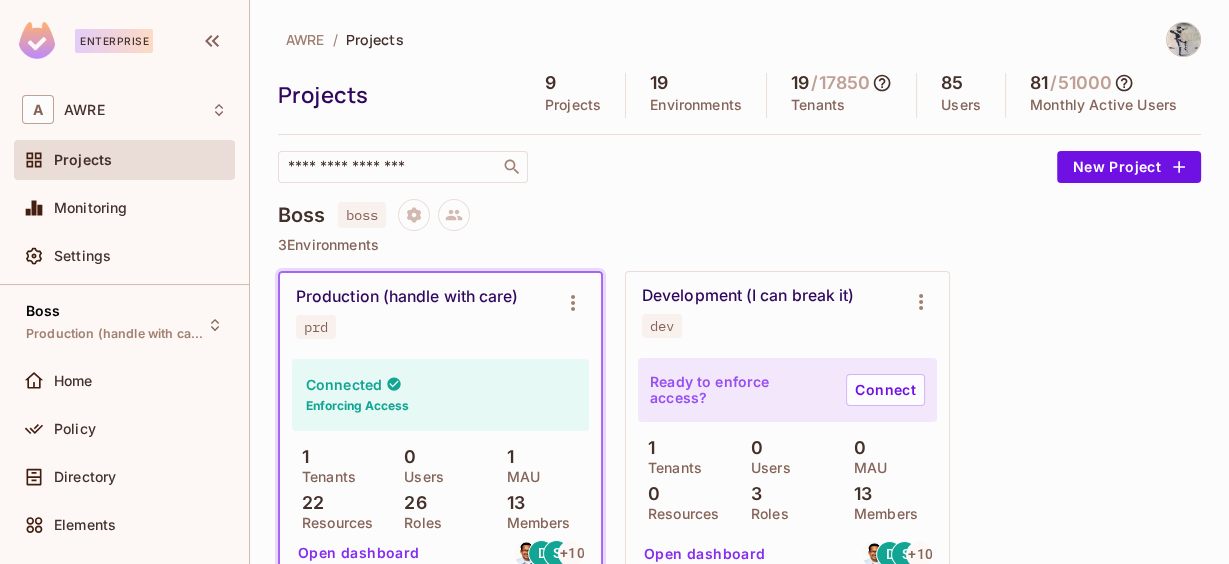 click on "Production (handle with care) prd Connected Enforcing Access 1 Tenants 0 Users 1 MAU 22 Resources 26 Roles 13 Members Open dashboard D S + 10 Development (I can break it) dev Ready to enforce access? Connect 1 Tenants 0 Users 0 MAU 0 Resources 3 Roles 13 Members Open dashboard D S + 10 SIT (stable "dev") sit Connected Enforcing Access 1 Tenants 54 Users 54 MAU 22 Resources 26 Roles 13 Members Open dashboard D S + 10 New Environment" at bounding box center [739, 590] 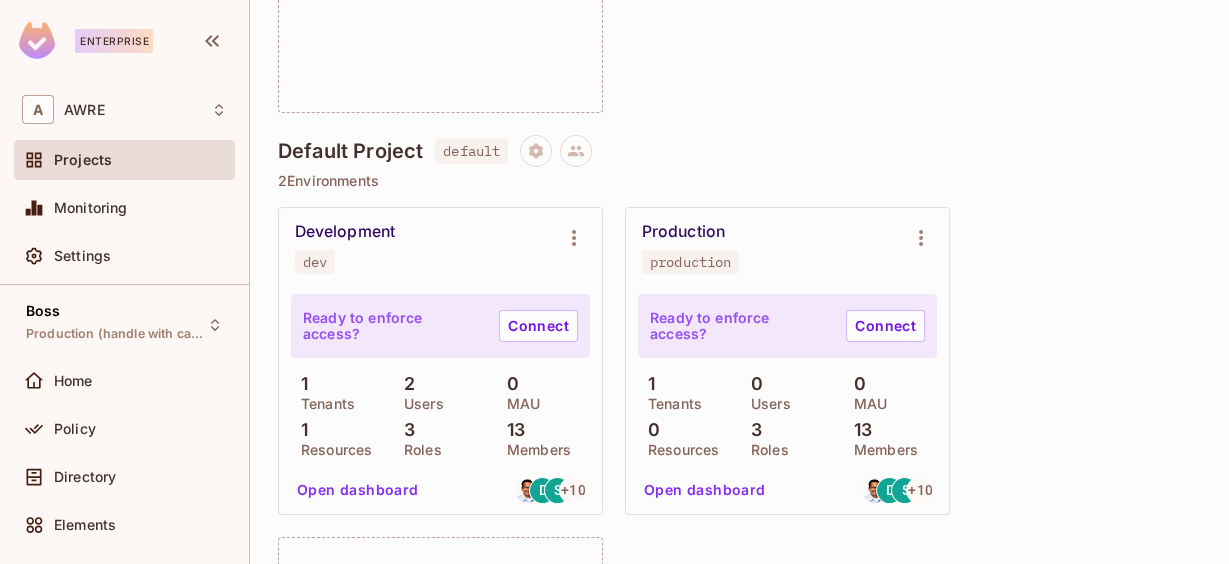 scroll, scrollTop: 6234, scrollLeft: 0, axis: vertical 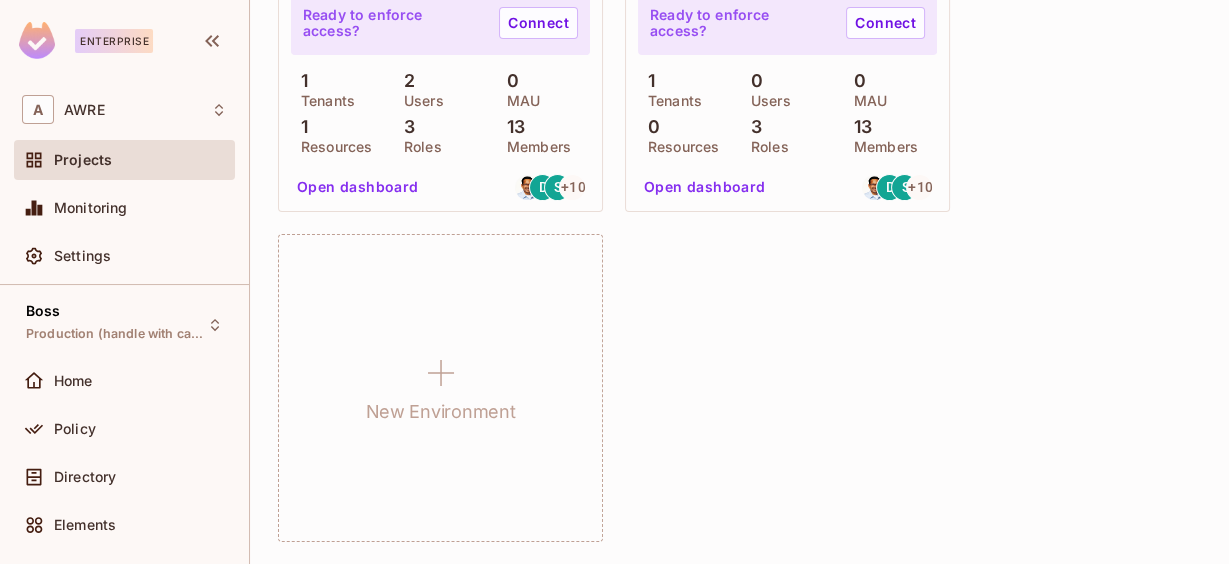 click on "Development dev Ready to enforce access? Connect 1 Tenants 2 Users 0 MAU 1 Resources 3 Roles 13 Members Open dashboard D S + 10 Production production Ready to enforce access? Connect 1 Tenants 0 Users 0 MAU 0 Resources 3 Roles 13 Members Open dashboard D S + 10 New Environment" at bounding box center [739, 223] 